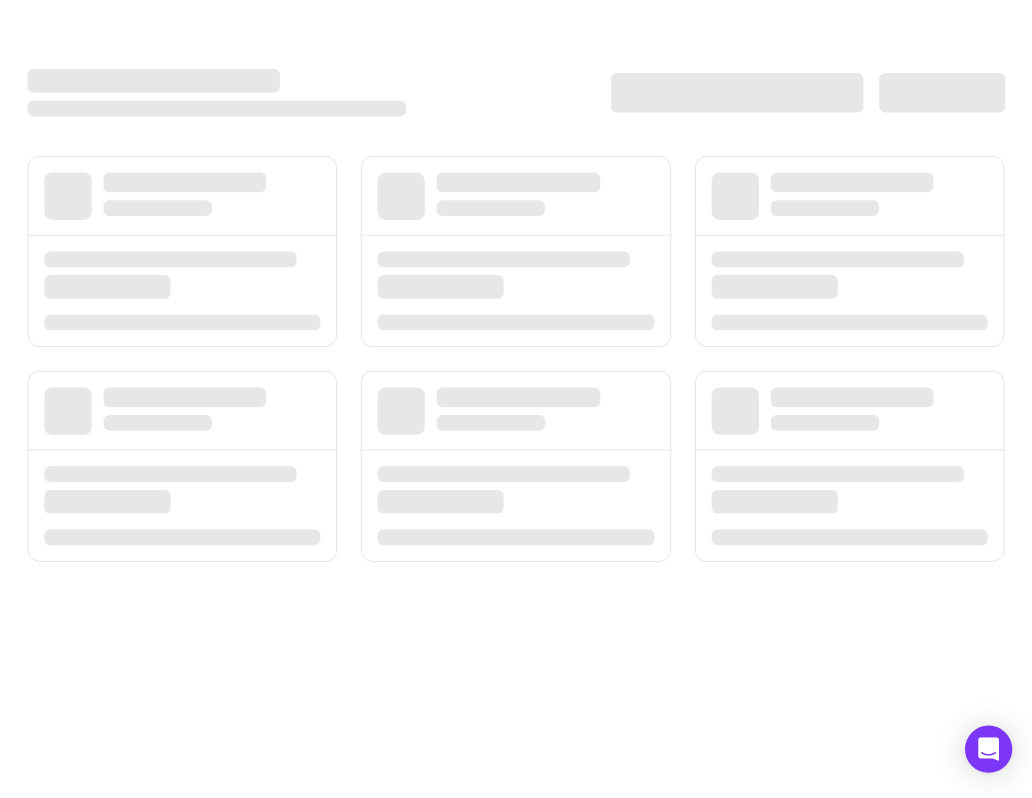 scroll, scrollTop: 0, scrollLeft: 0, axis: both 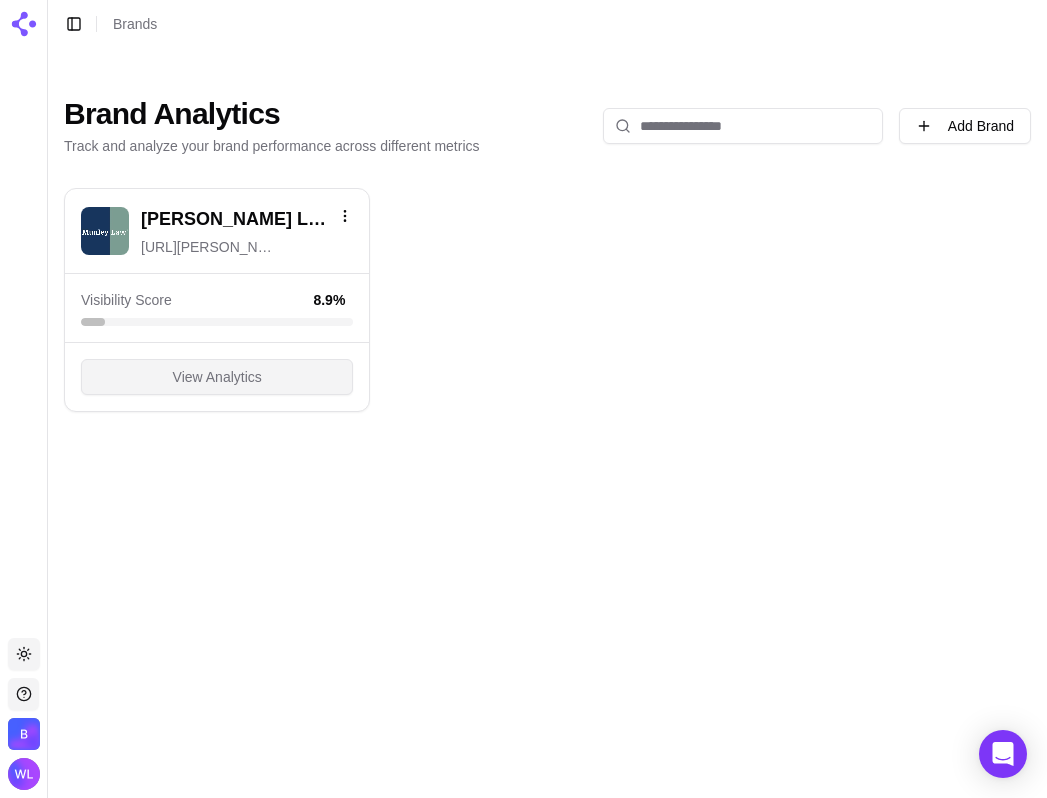click on "View Analytics" at bounding box center [217, 377] 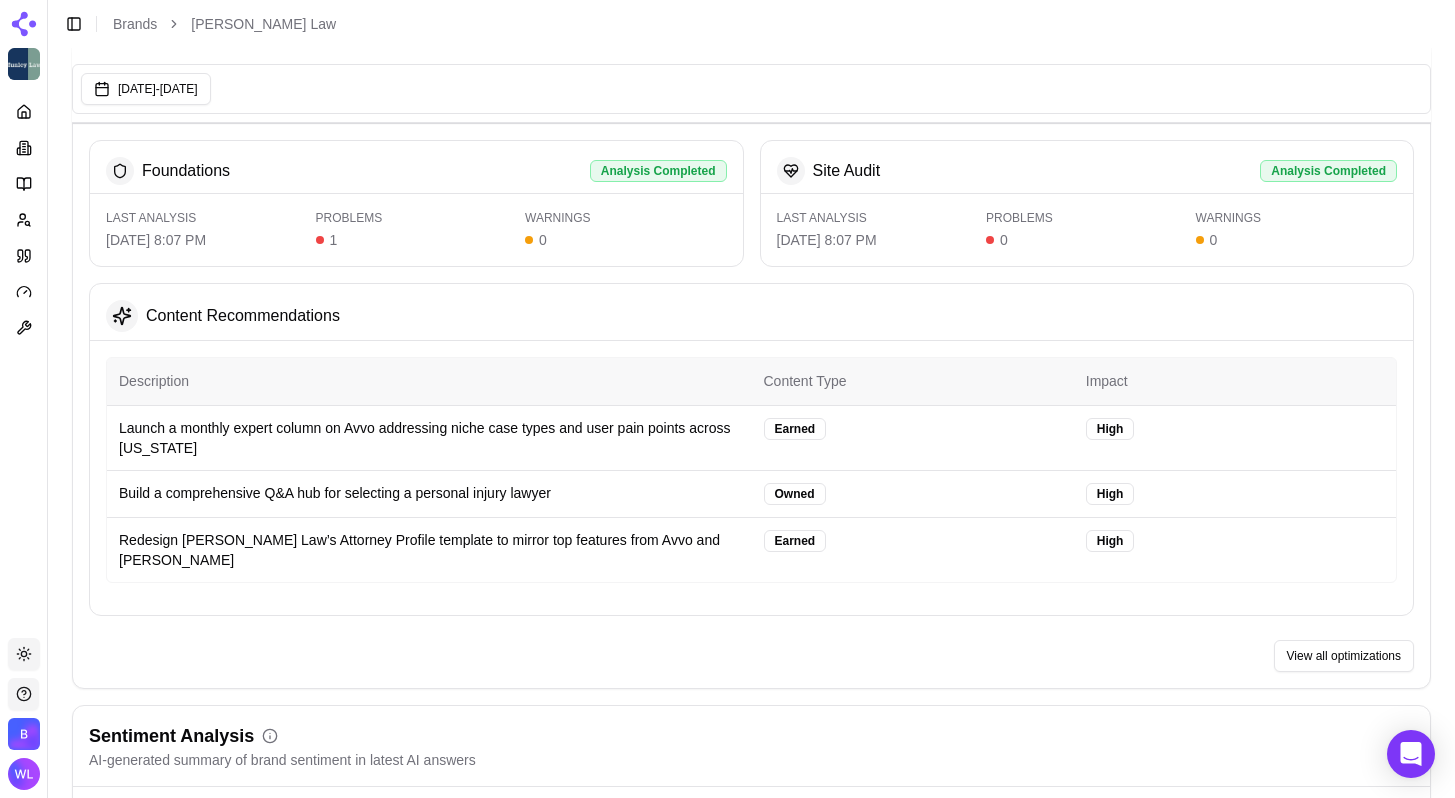 scroll, scrollTop: 2606, scrollLeft: 0, axis: vertical 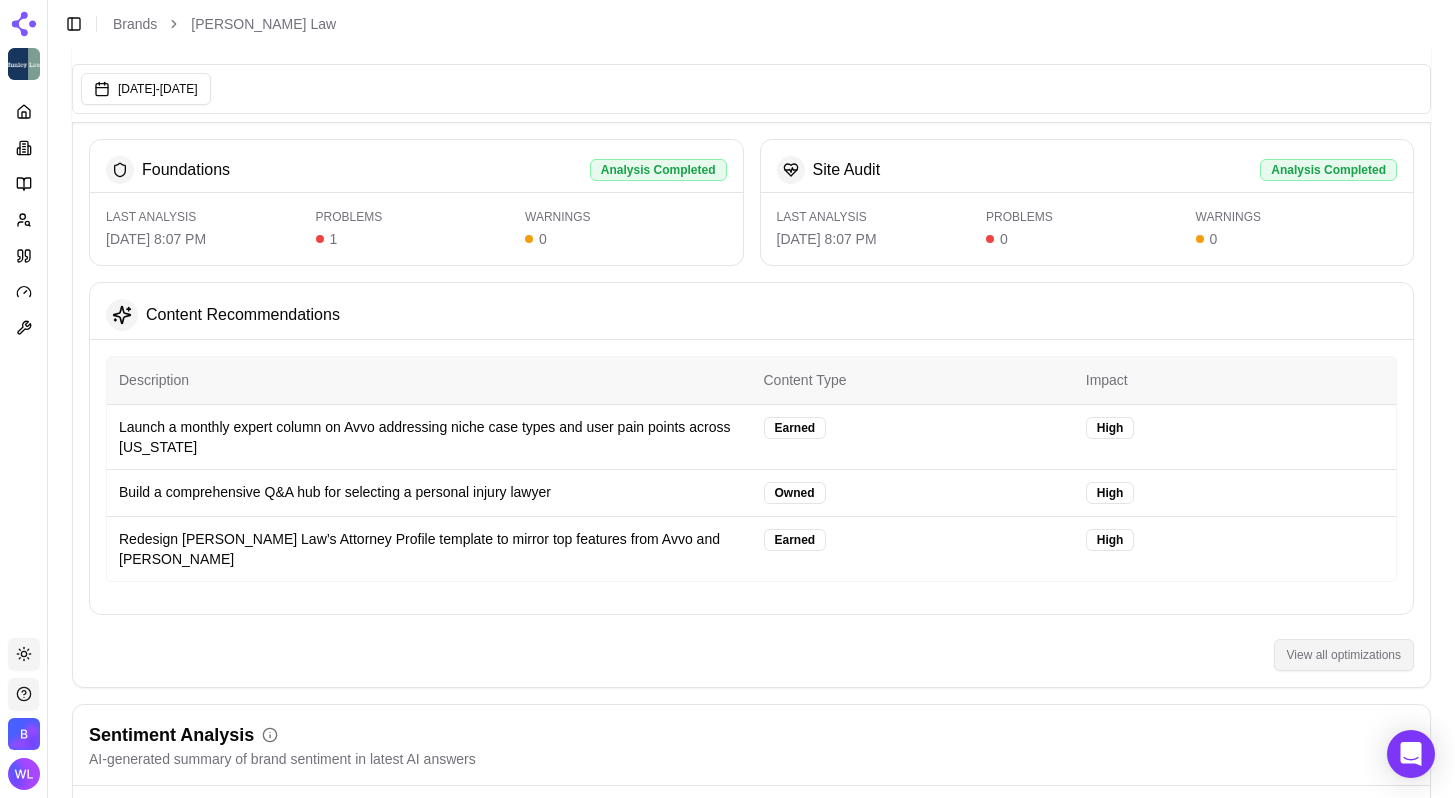 click on "View all optimizations" at bounding box center (1344, 655) 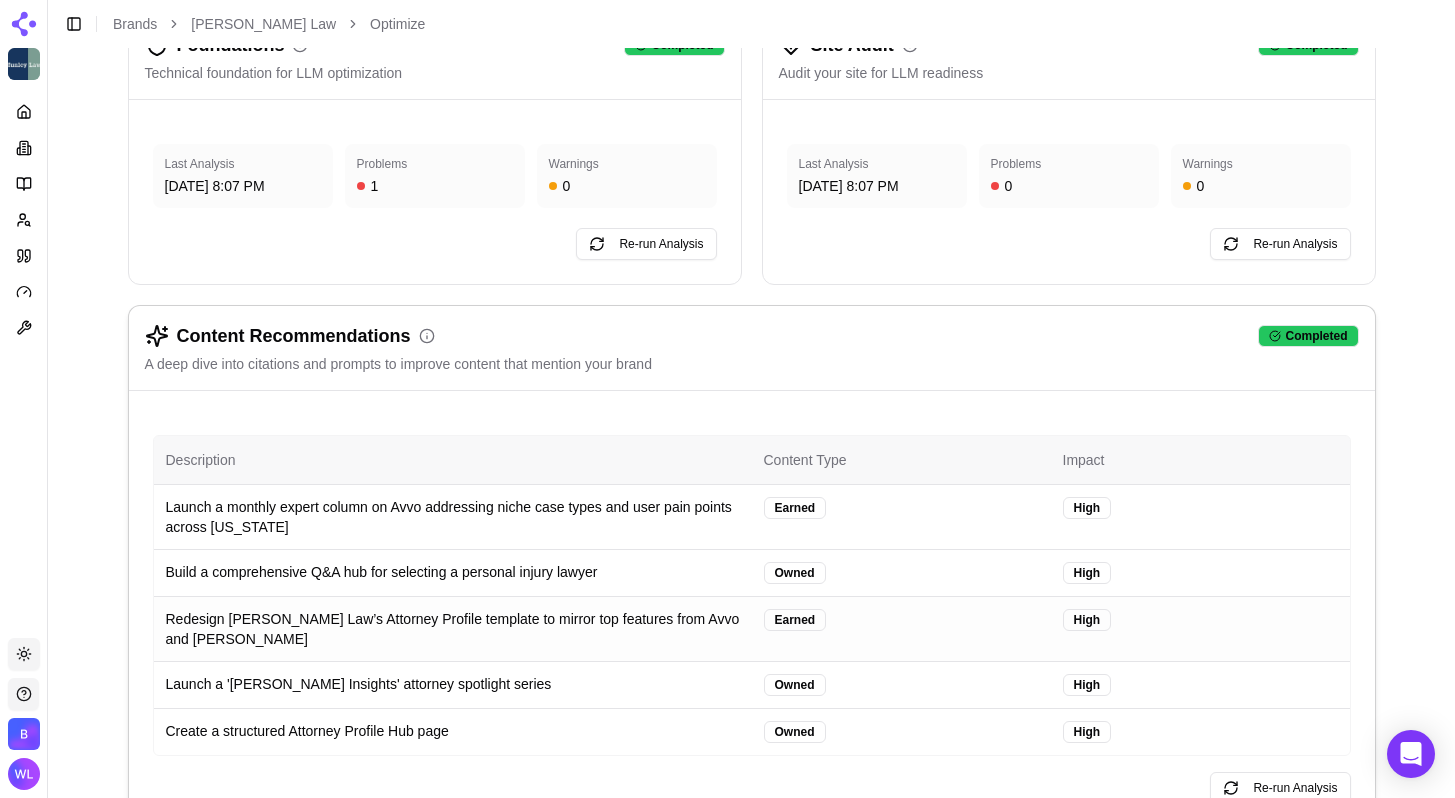 scroll, scrollTop: 176, scrollLeft: 0, axis: vertical 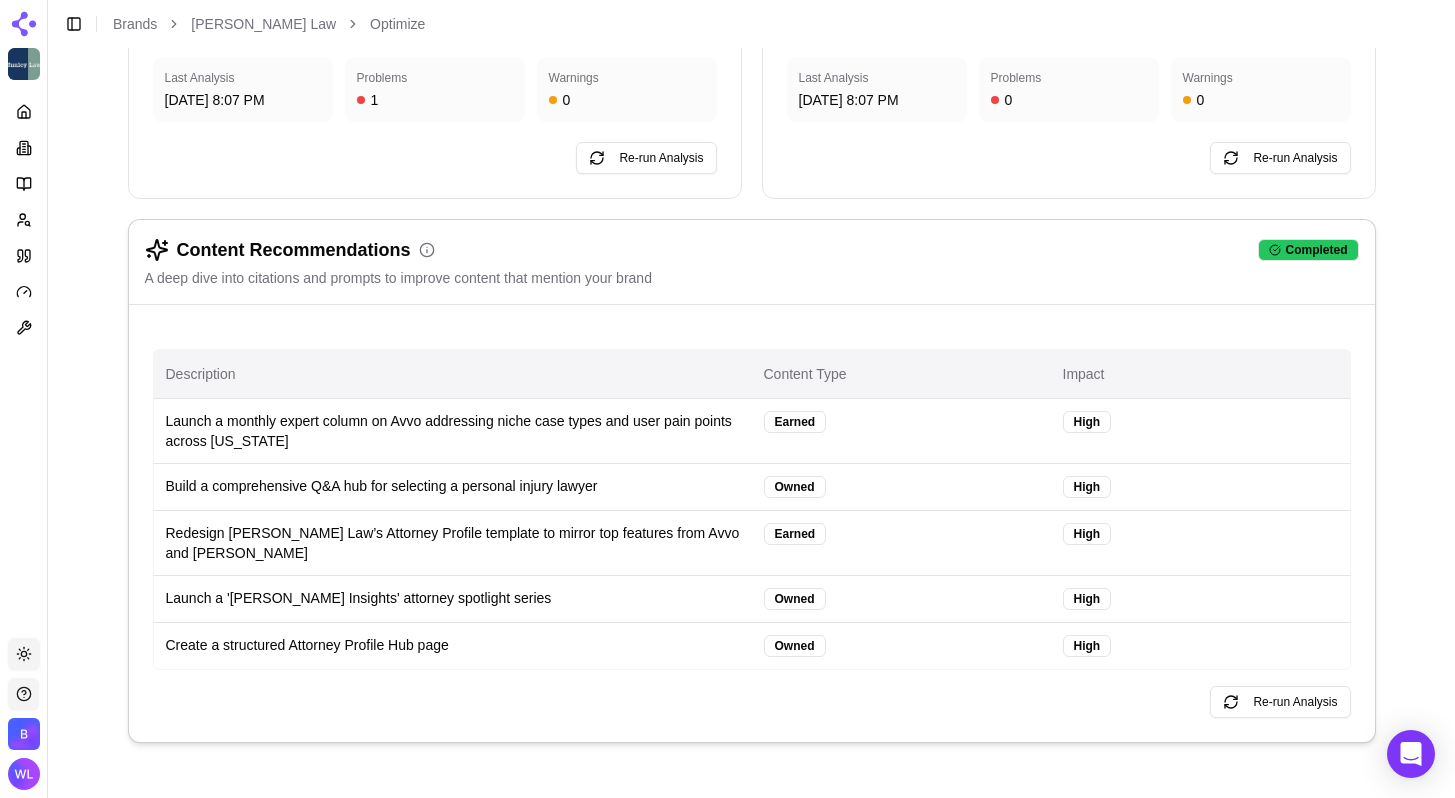 click on "Description" at bounding box center [453, 374] 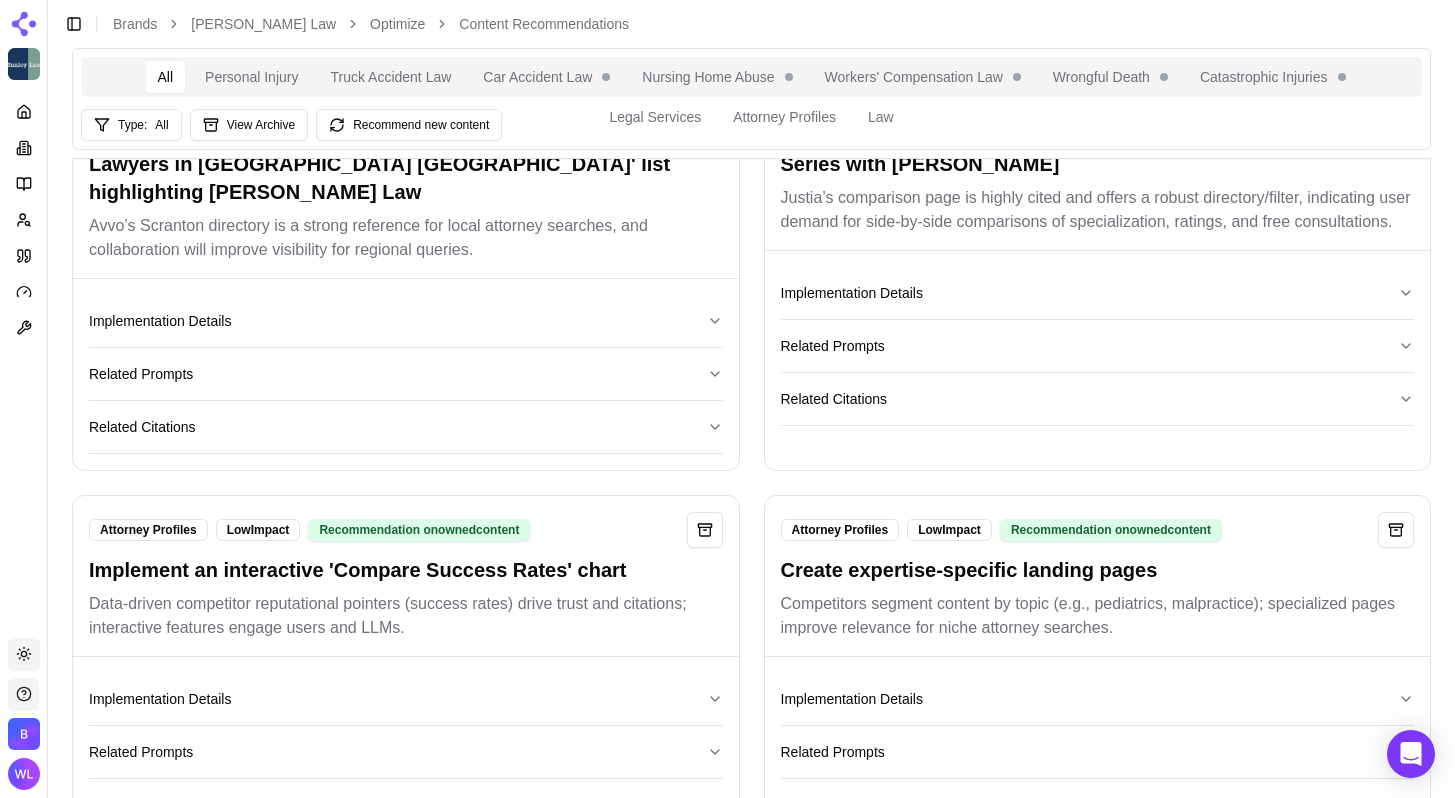 scroll, scrollTop: 5147, scrollLeft: 0, axis: vertical 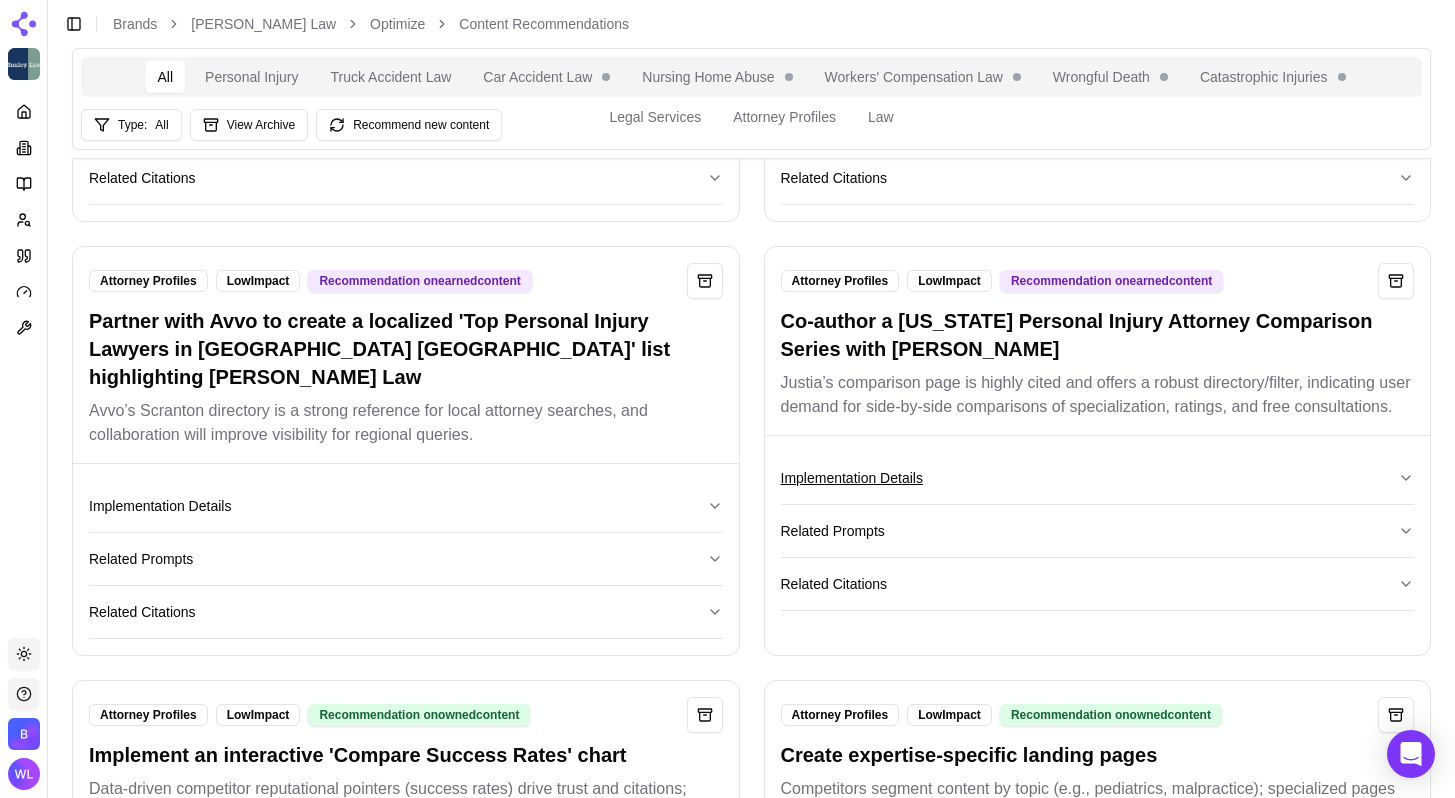 click on "Implementation Details" at bounding box center [1098, 478] 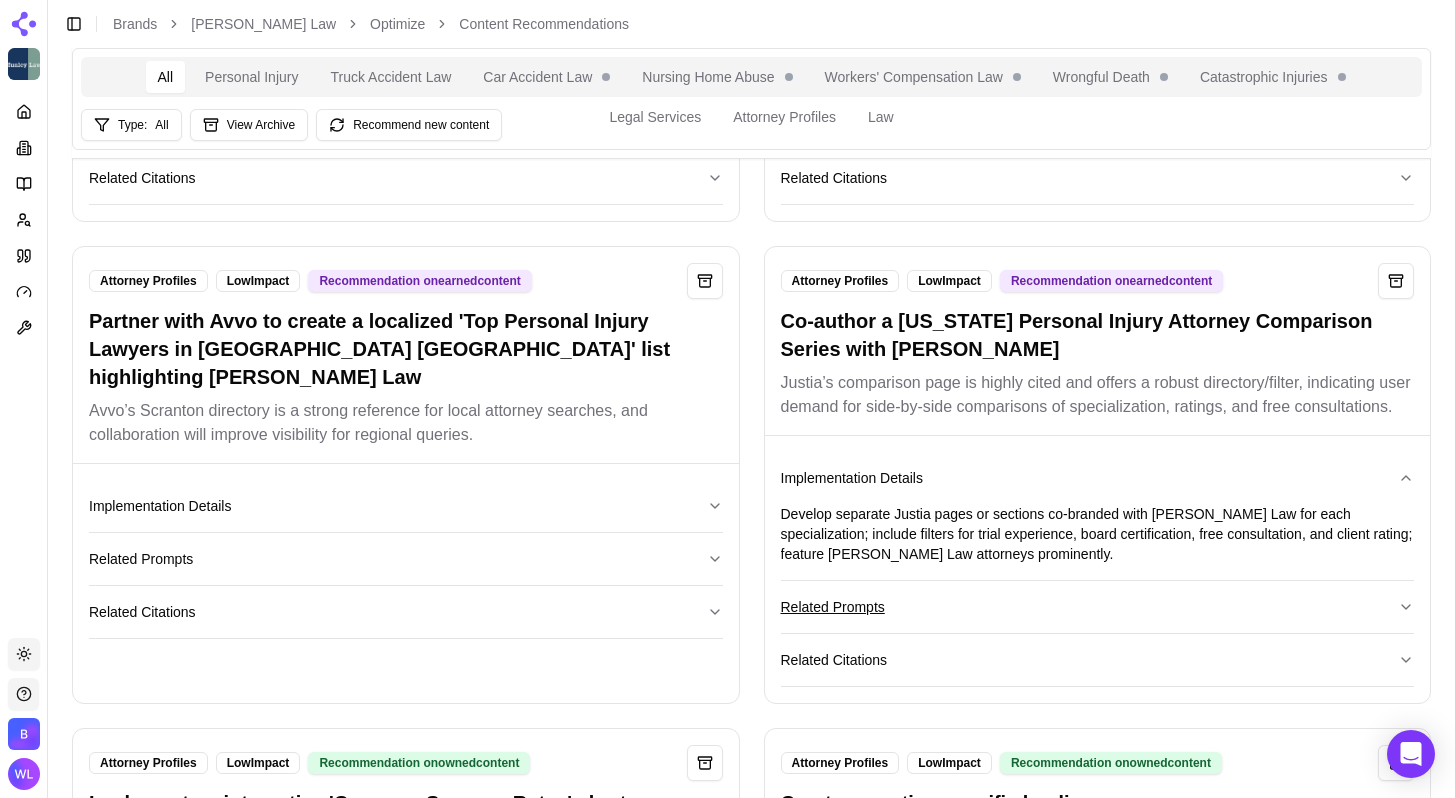 click on "Related Prompts" at bounding box center [1098, 607] 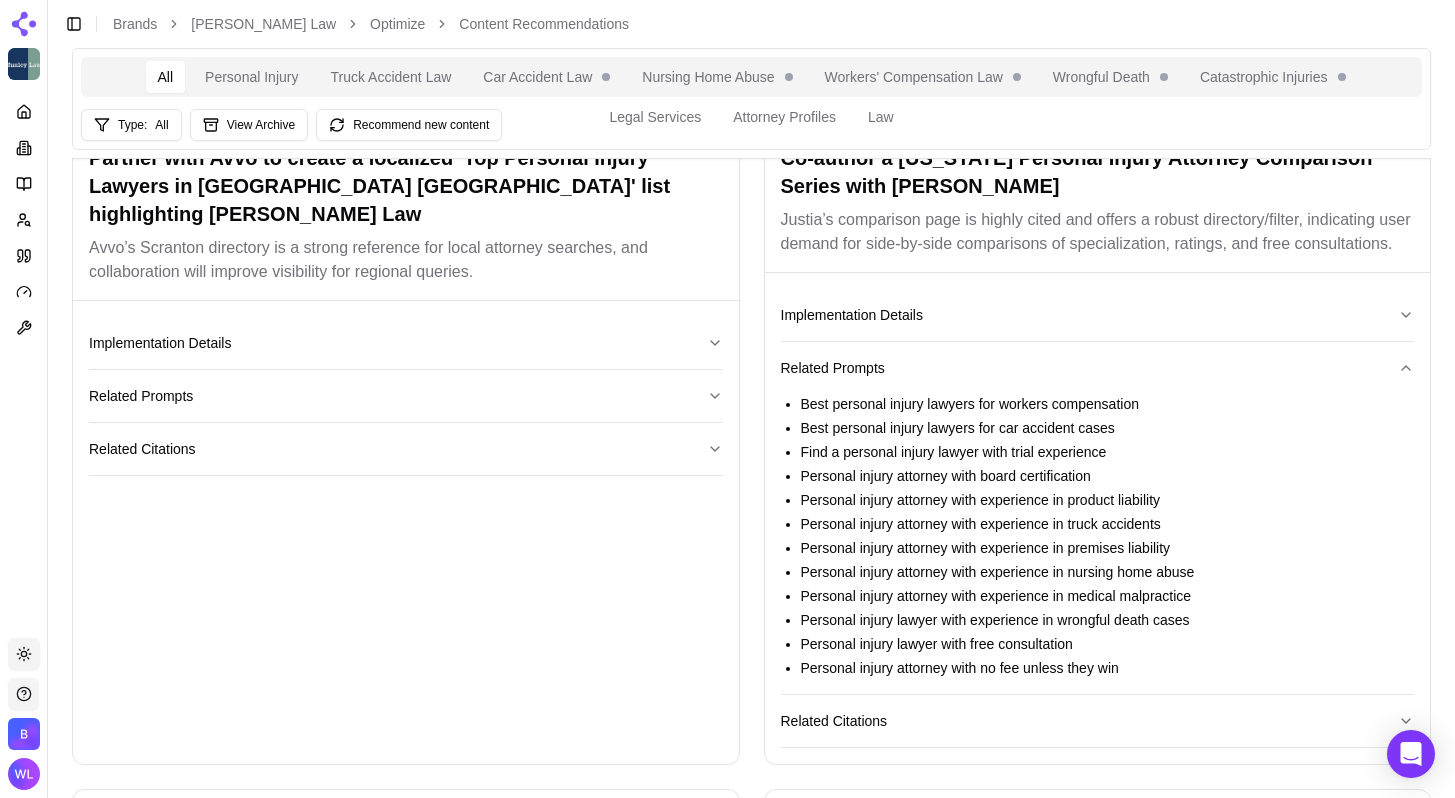 scroll, scrollTop: 5310, scrollLeft: 0, axis: vertical 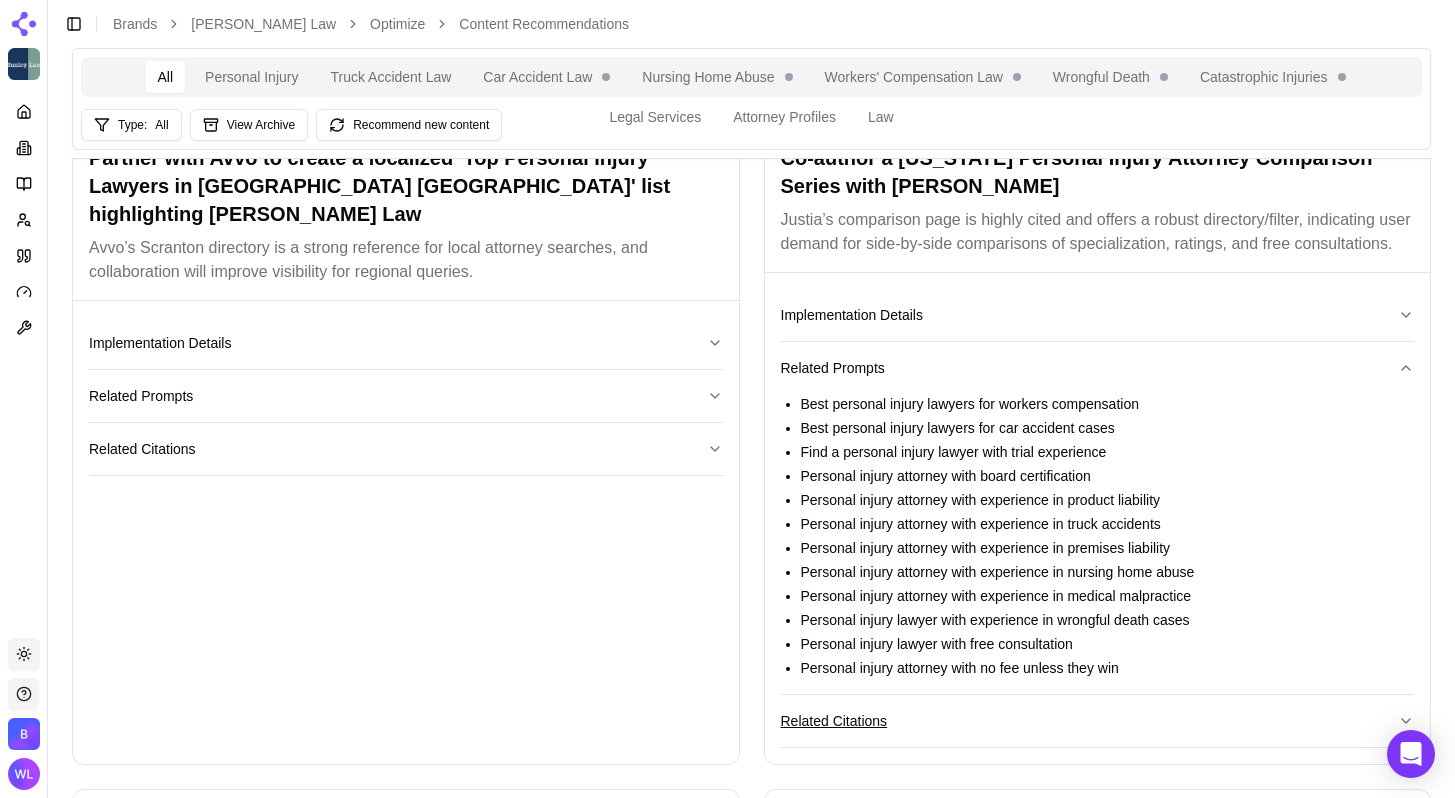click on "Related Citations" at bounding box center [1098, 721] 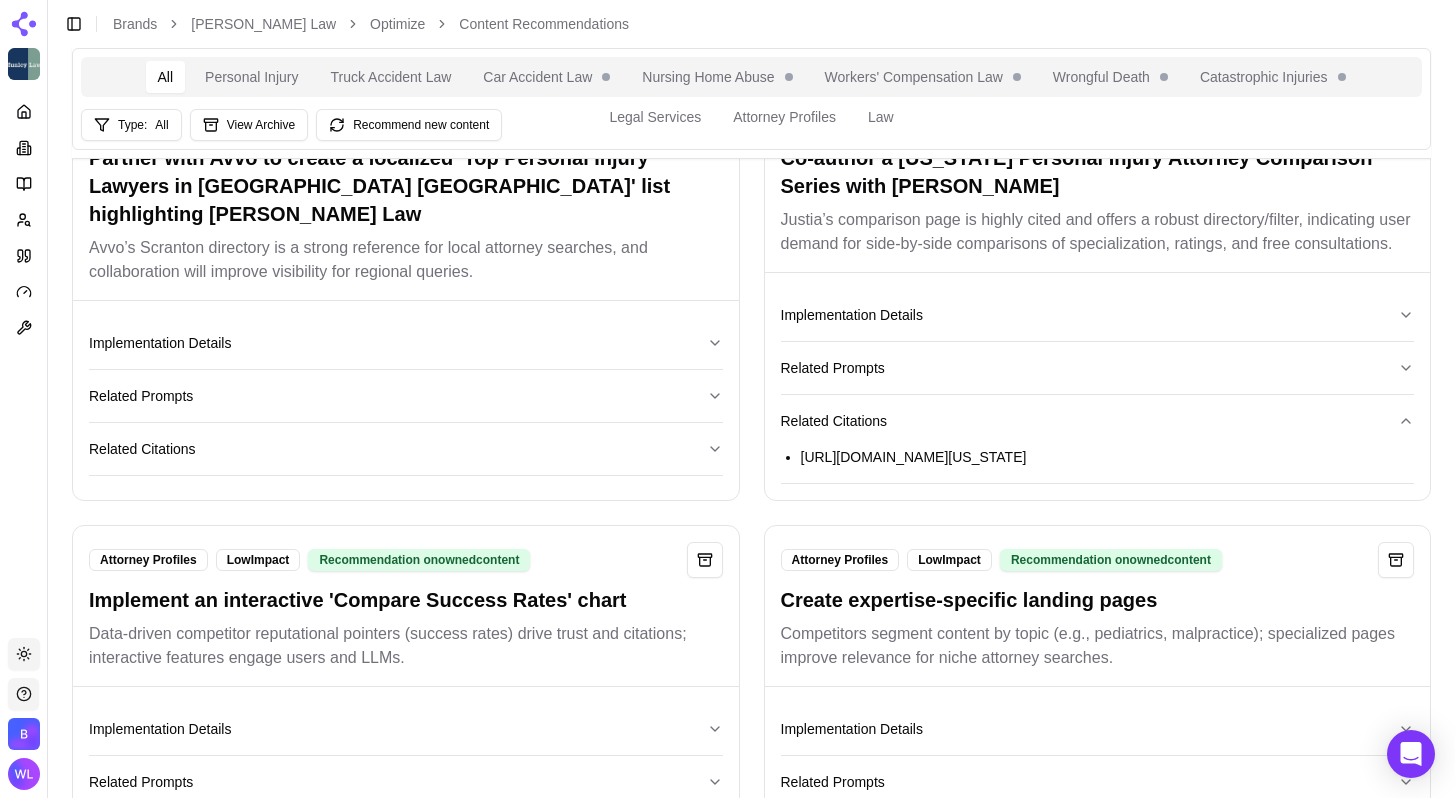 click on "[URL][DOMAIN_NAME][US_STATE]" at bounding box center [1108, 457] 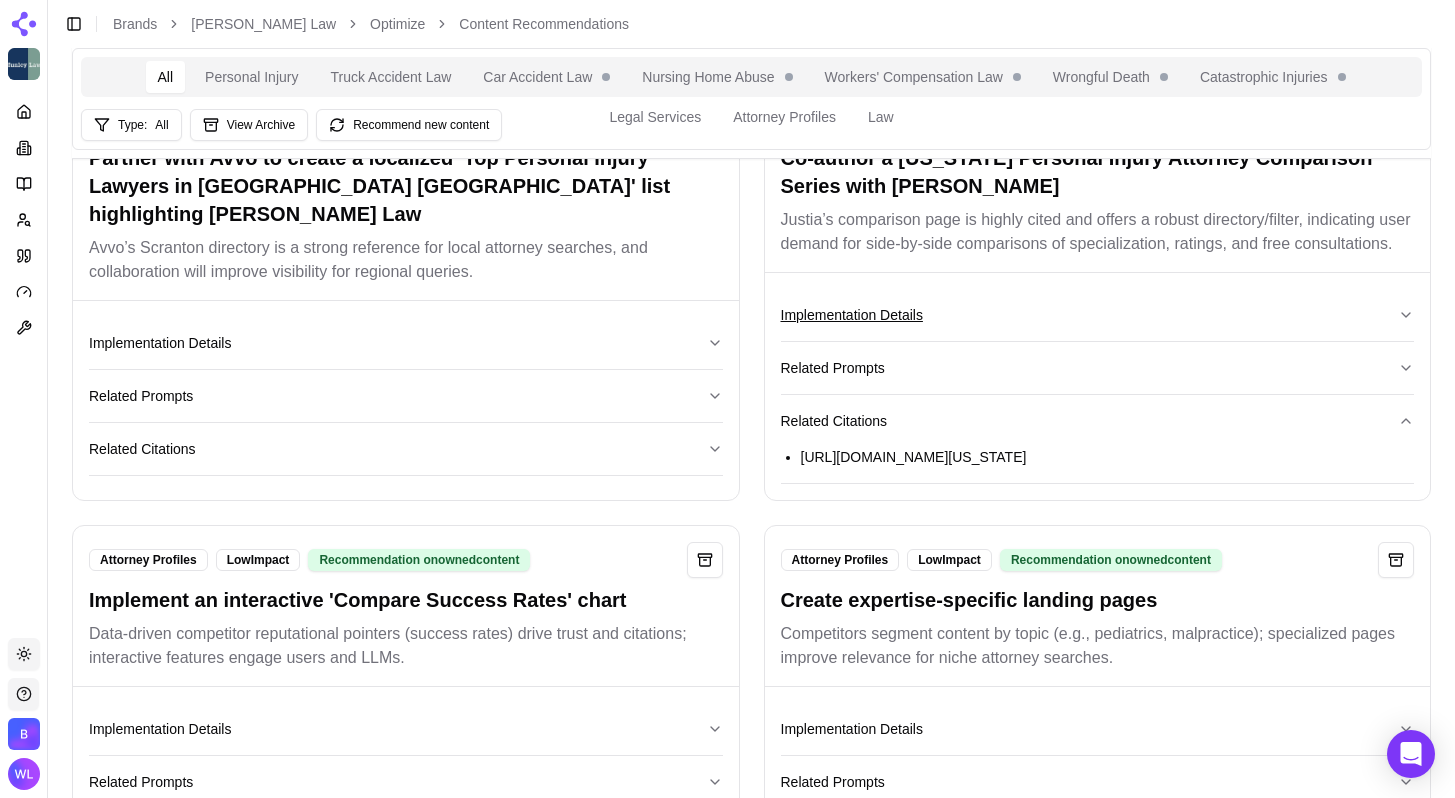 click on "Implementation Details" at bounding box center (1098, 315) 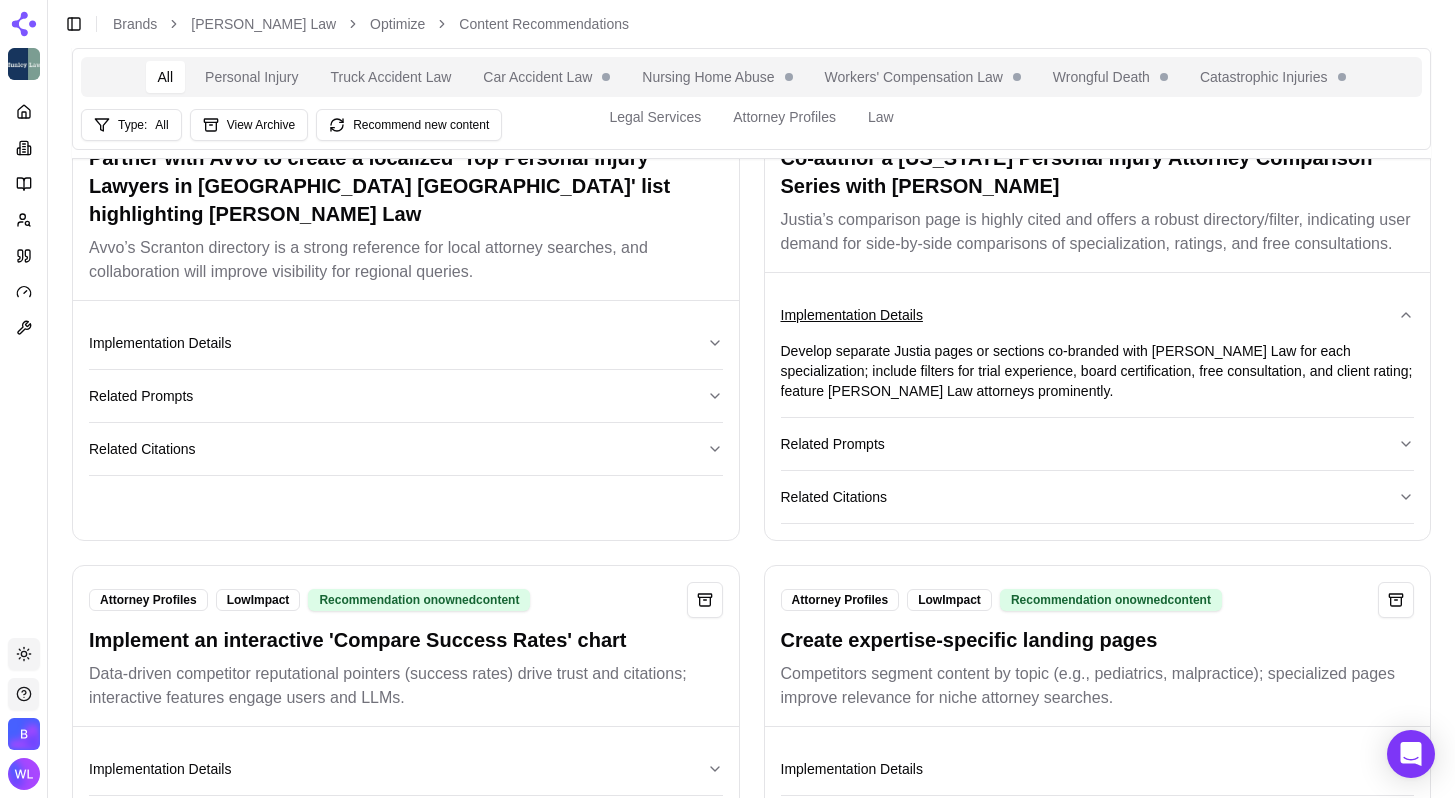 click 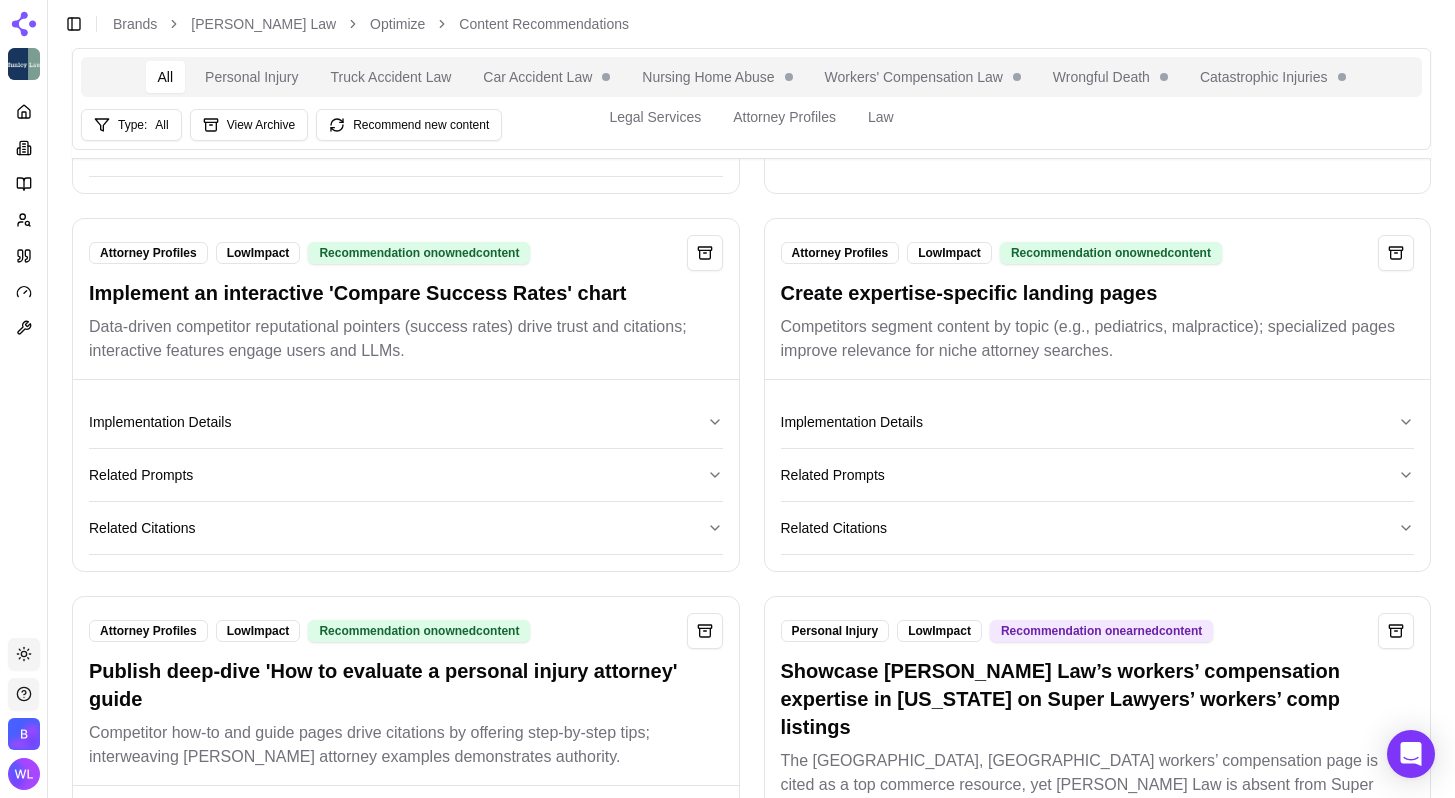 scroll, scrollTop: 5620, scrollLeft: 0, axis: vertical 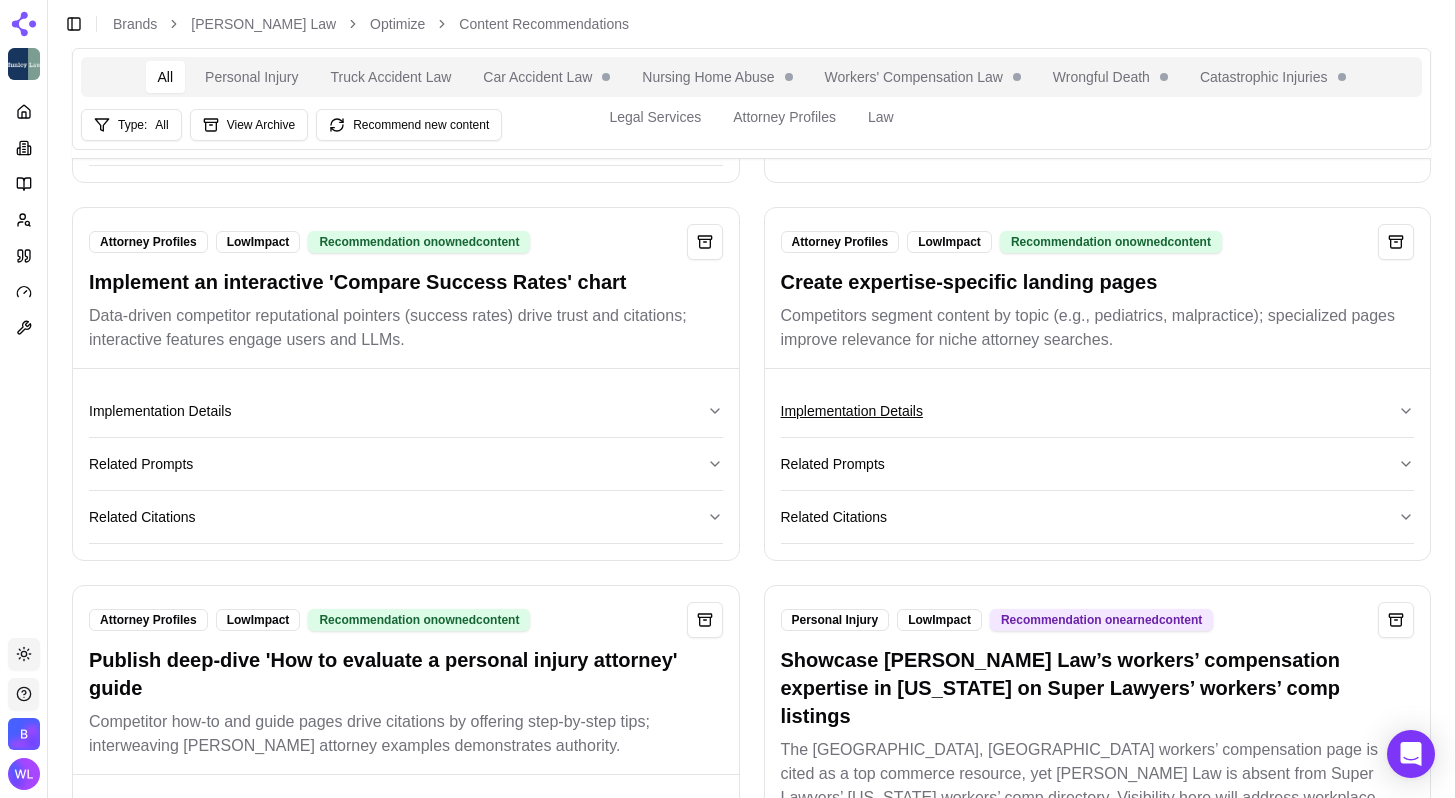 click on "Implementation Details" at bounding box center [1098, 411] 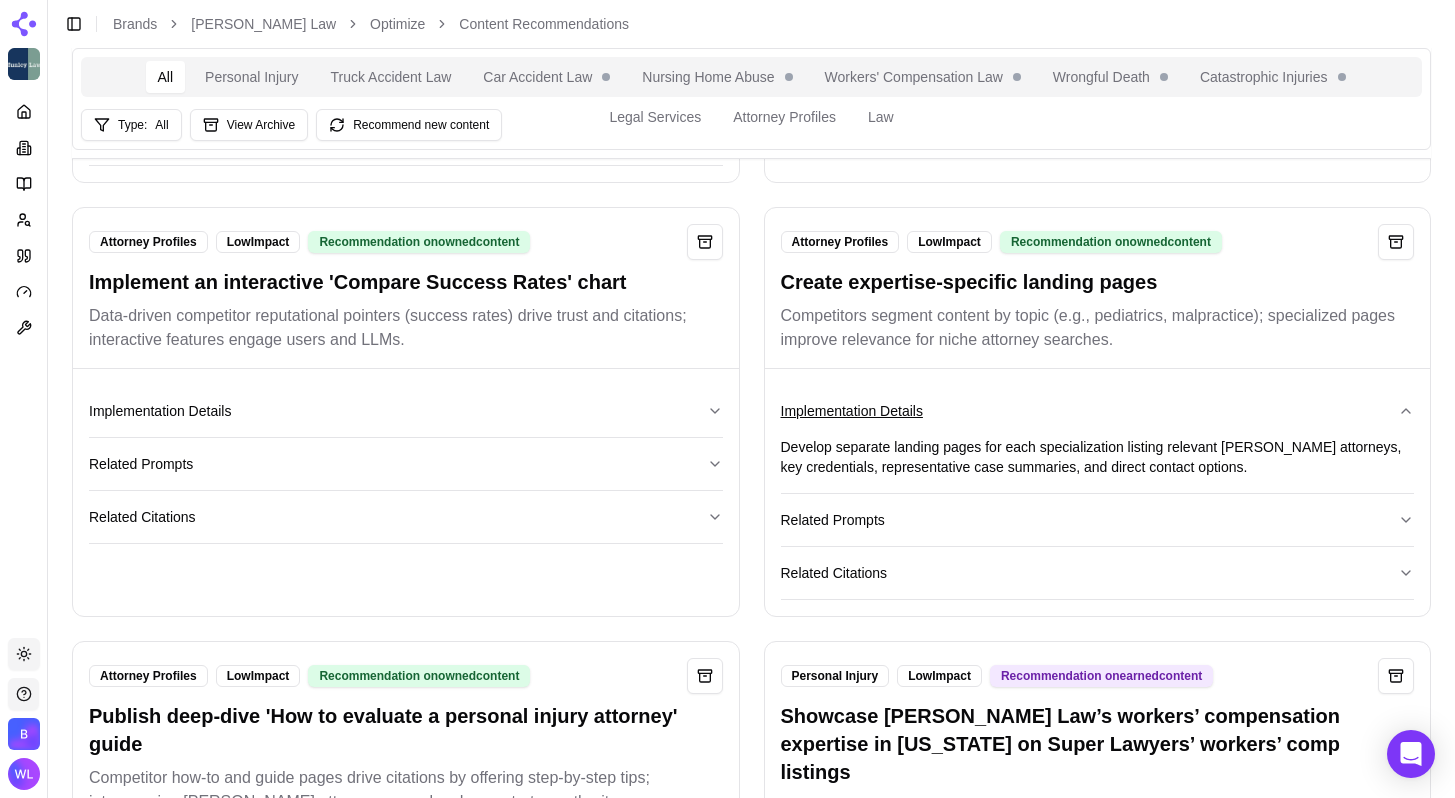 click on "Implementation Details" at bounding box center [1098, 411] 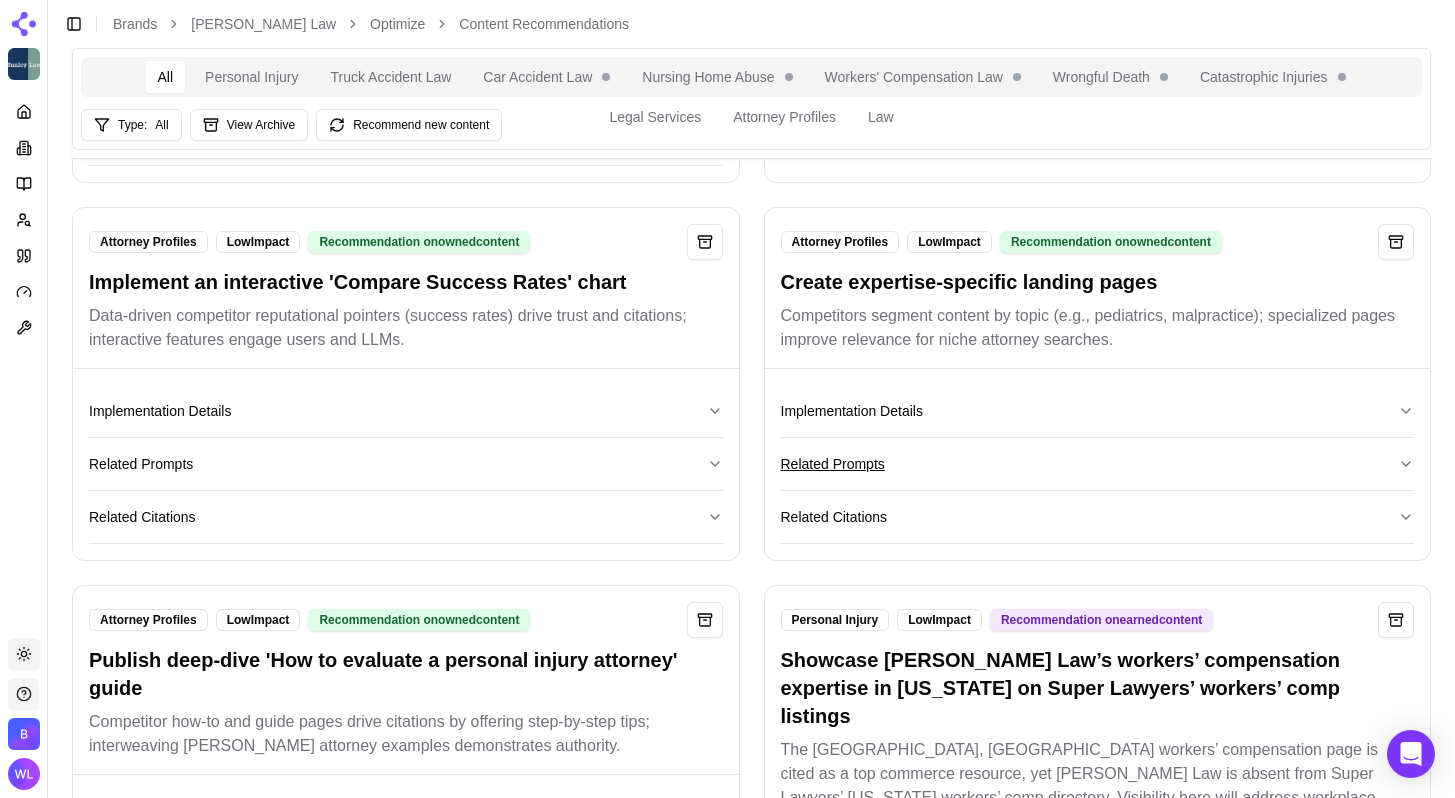 click on "Related Prompts" at bounding box center [1098, 464] 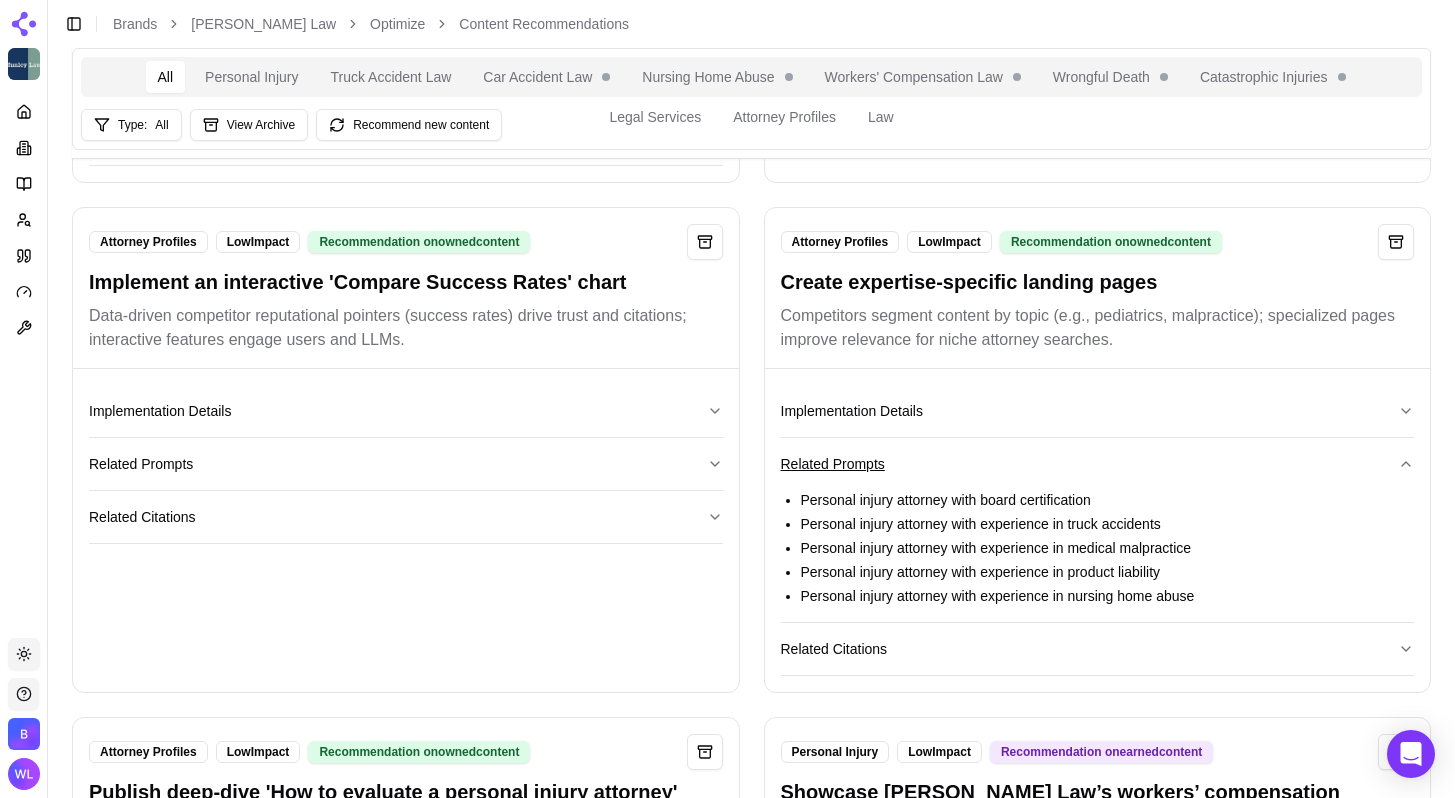 click on "Related Prompts" at bounding box center [1098, 464] 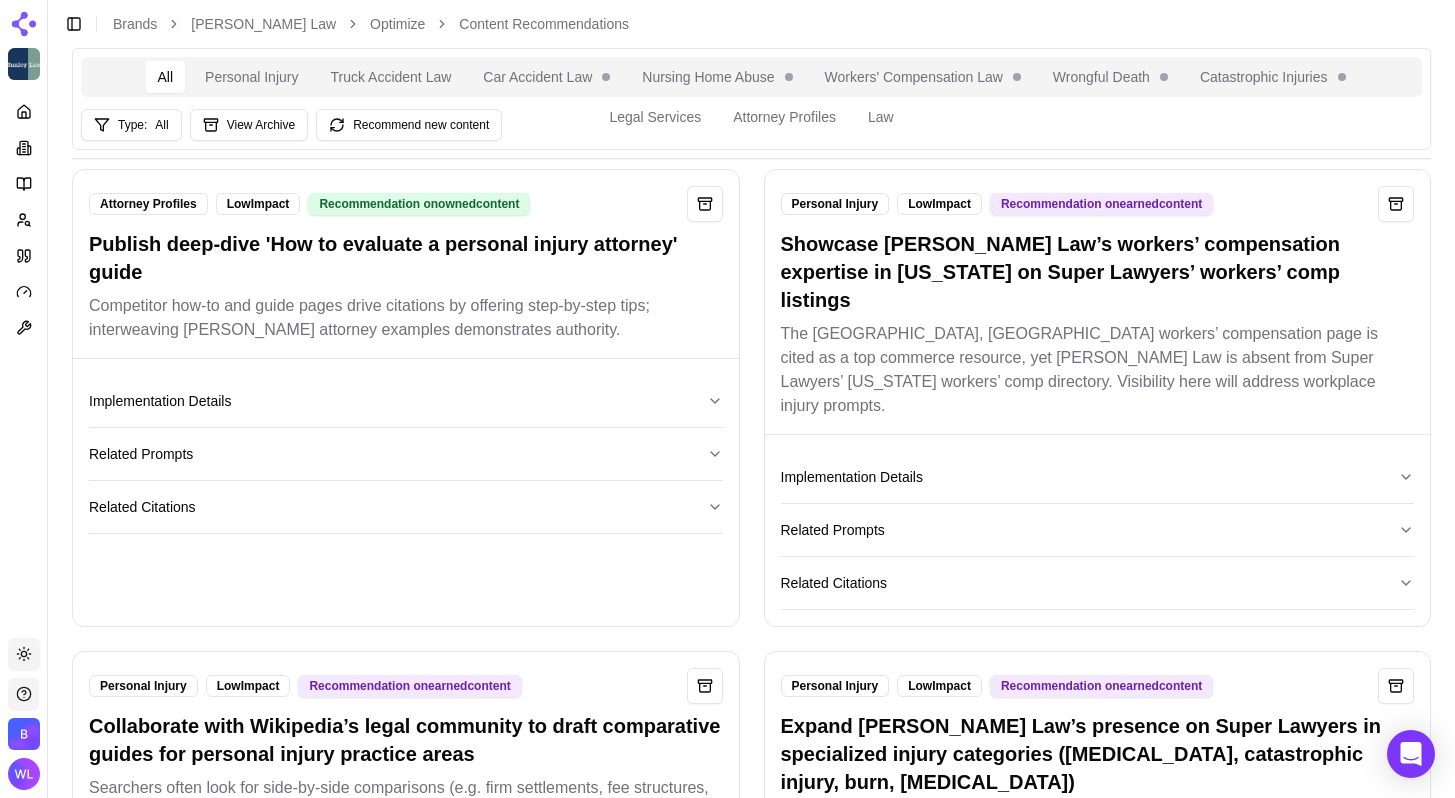 scroll, scrollTop: 6039, scrollLeft: 0, axis: vertical 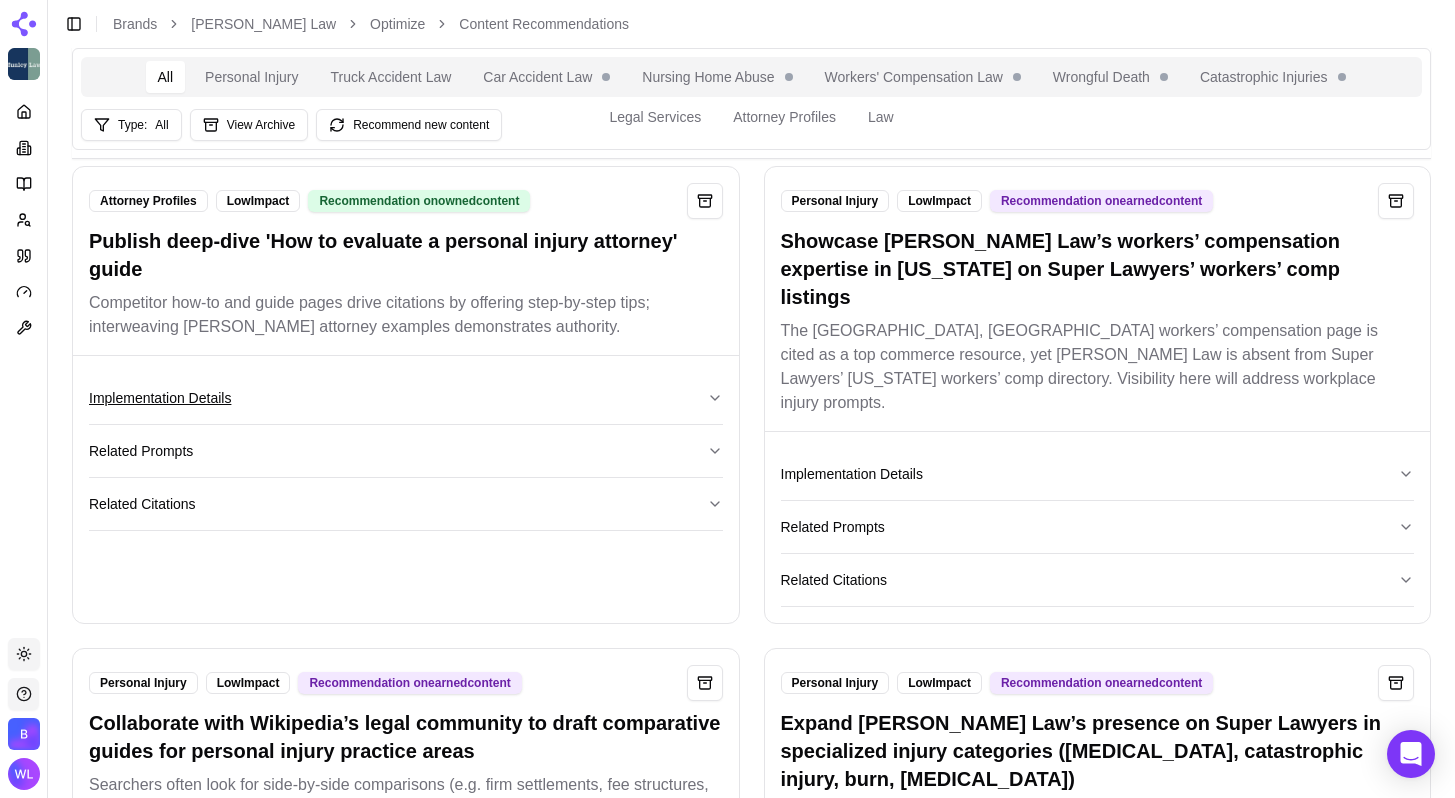 click on "Implementation Details" at bounding box center [406, 398] 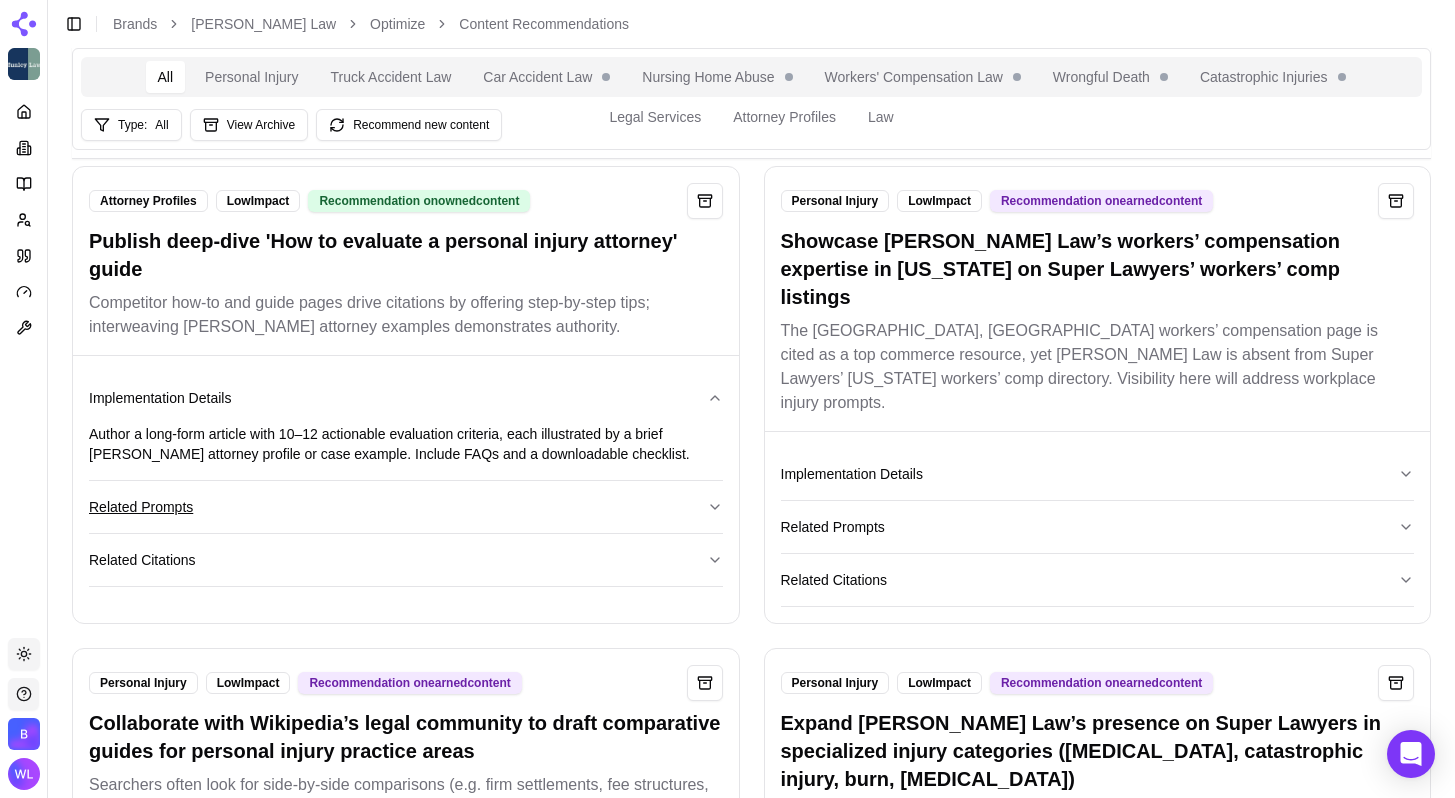 click on "Related Prompts" at bounding box center [406, 507] 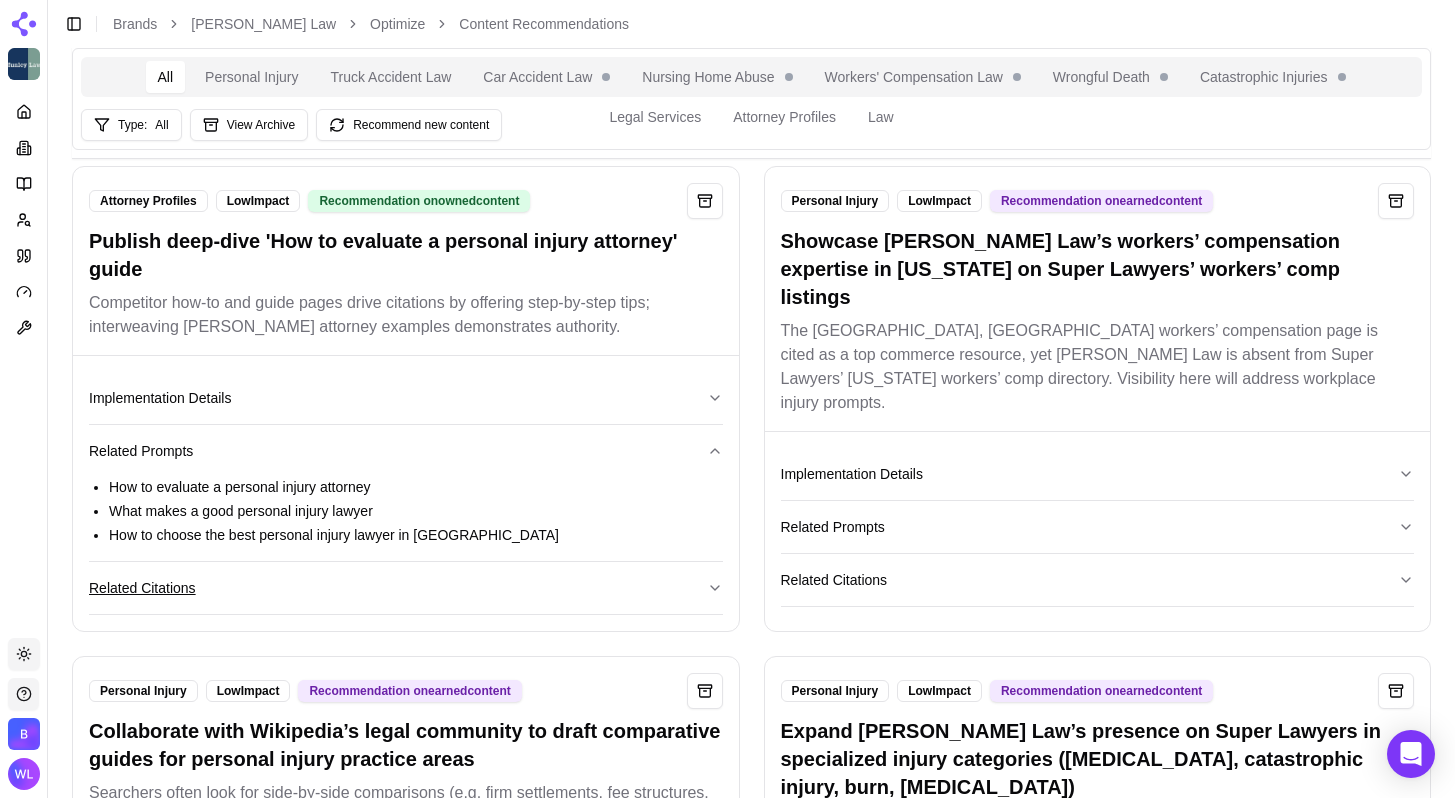 click on "Related Citations" at bounding box center [406, 588] 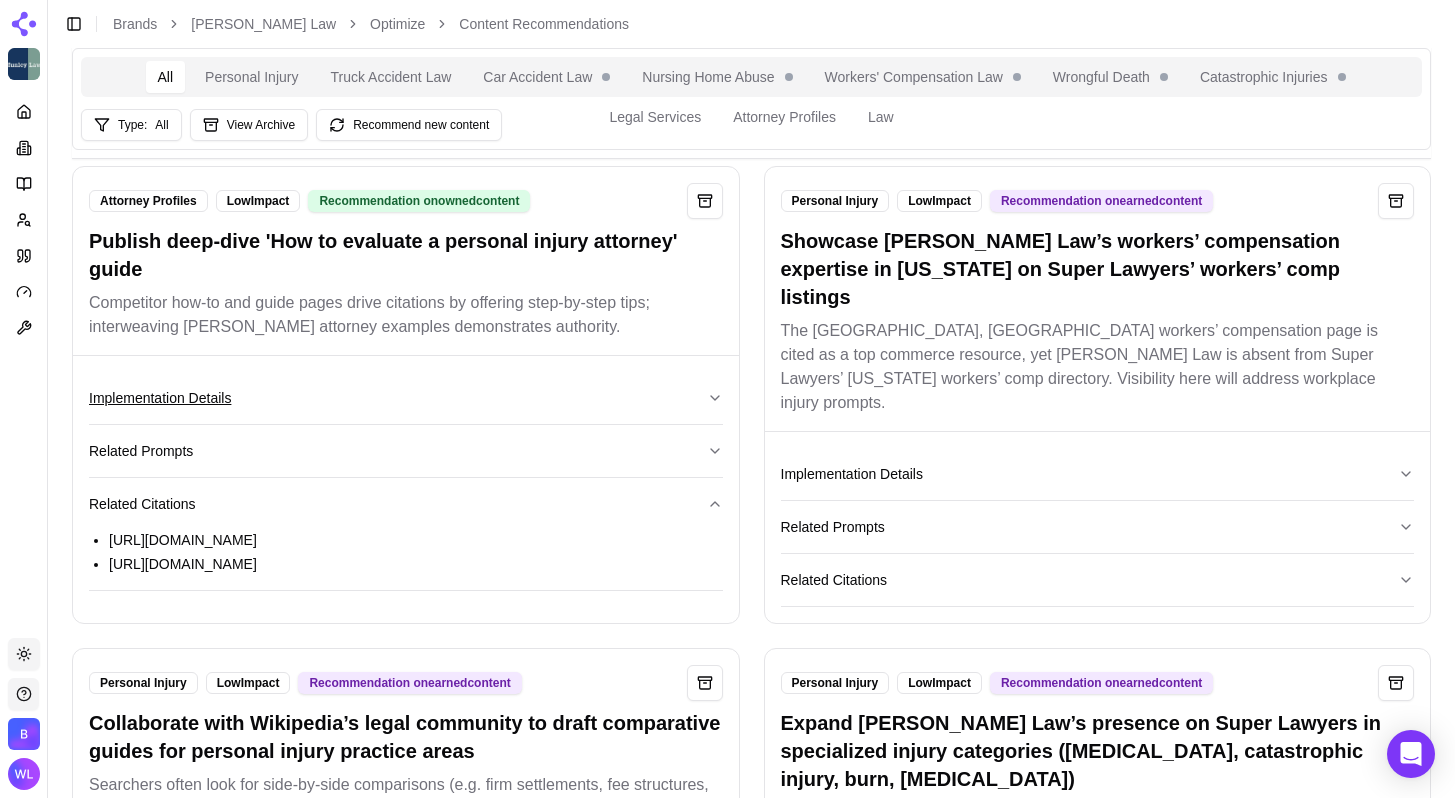 click on "Implementation Details" at bounding box center (406, 398) 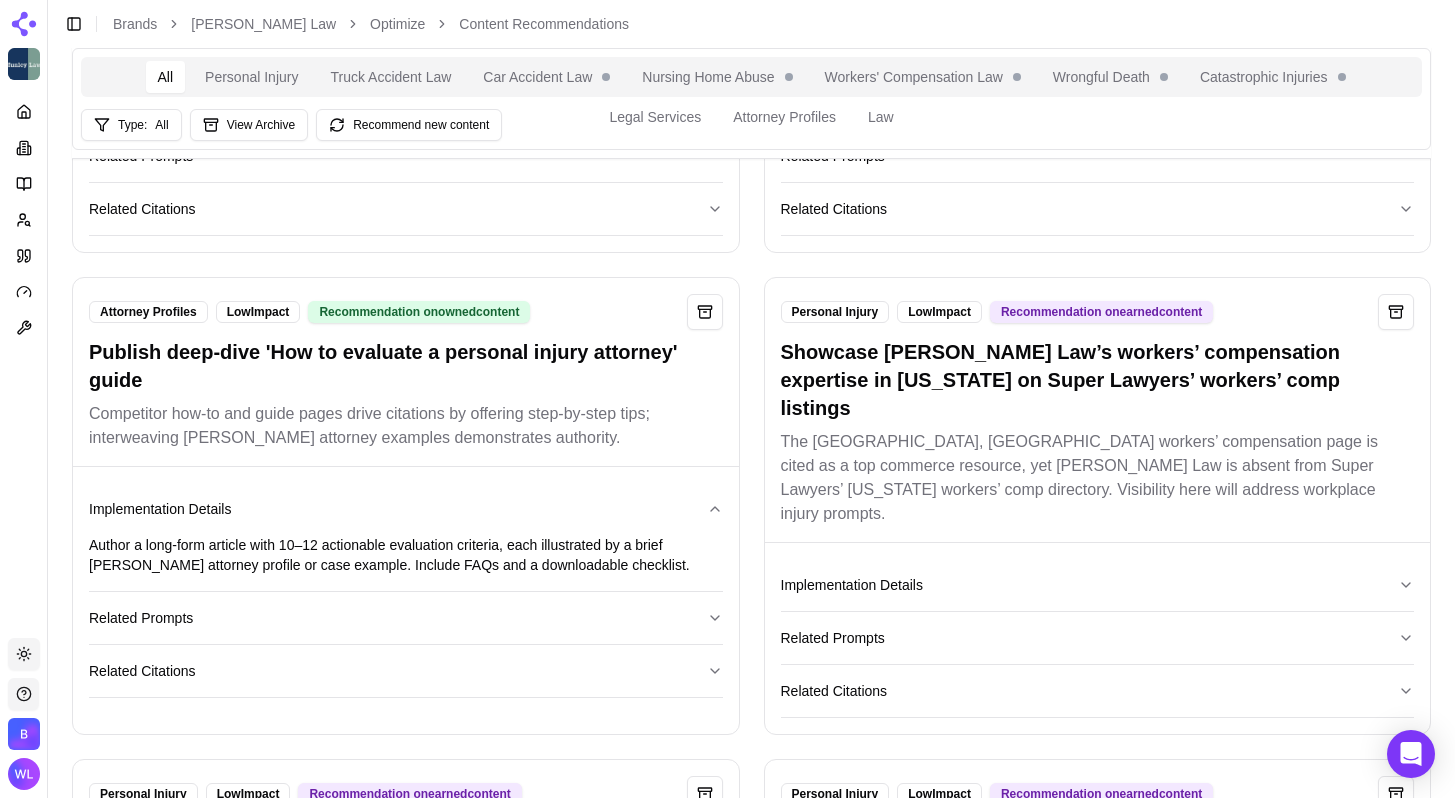 scroll, scrollTop: 5927, scrollLeft: 0, axis: vertical 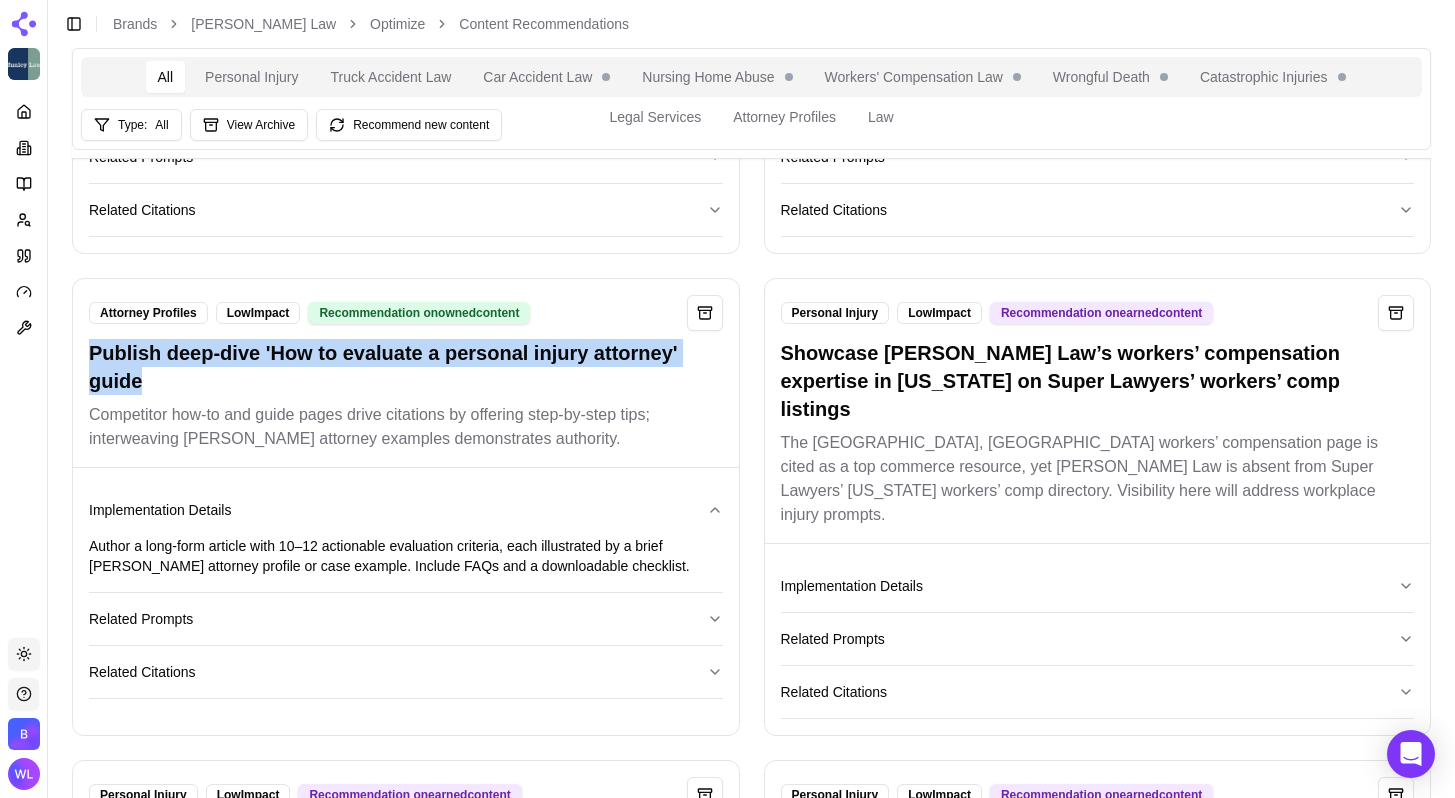 drag, startPoint x: 169, startPoint y: 351, endPoint x: 76, endPoint y: 331, distance: 95.12623 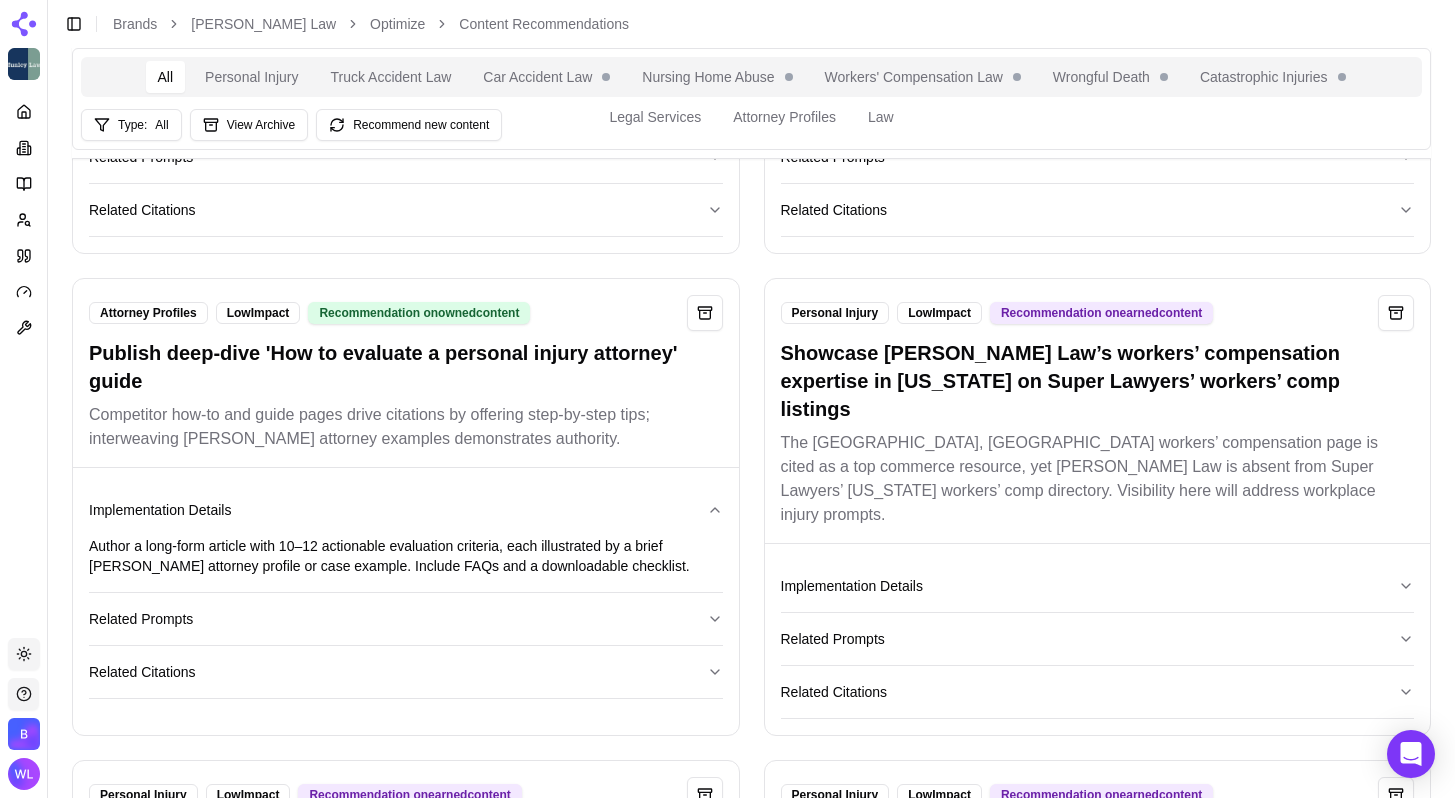 click on "Attorney Profiles Low  Impact Recommendation on  owned  content Publish deep-dive 'How to evaluate a personal injury attorney' guide Competitor how-to and guide pages drive citations by offering step-by-step tips; interweaving [PERSON_NAME] attorney examples demonstrates authority." at bounding box center [406, 373] 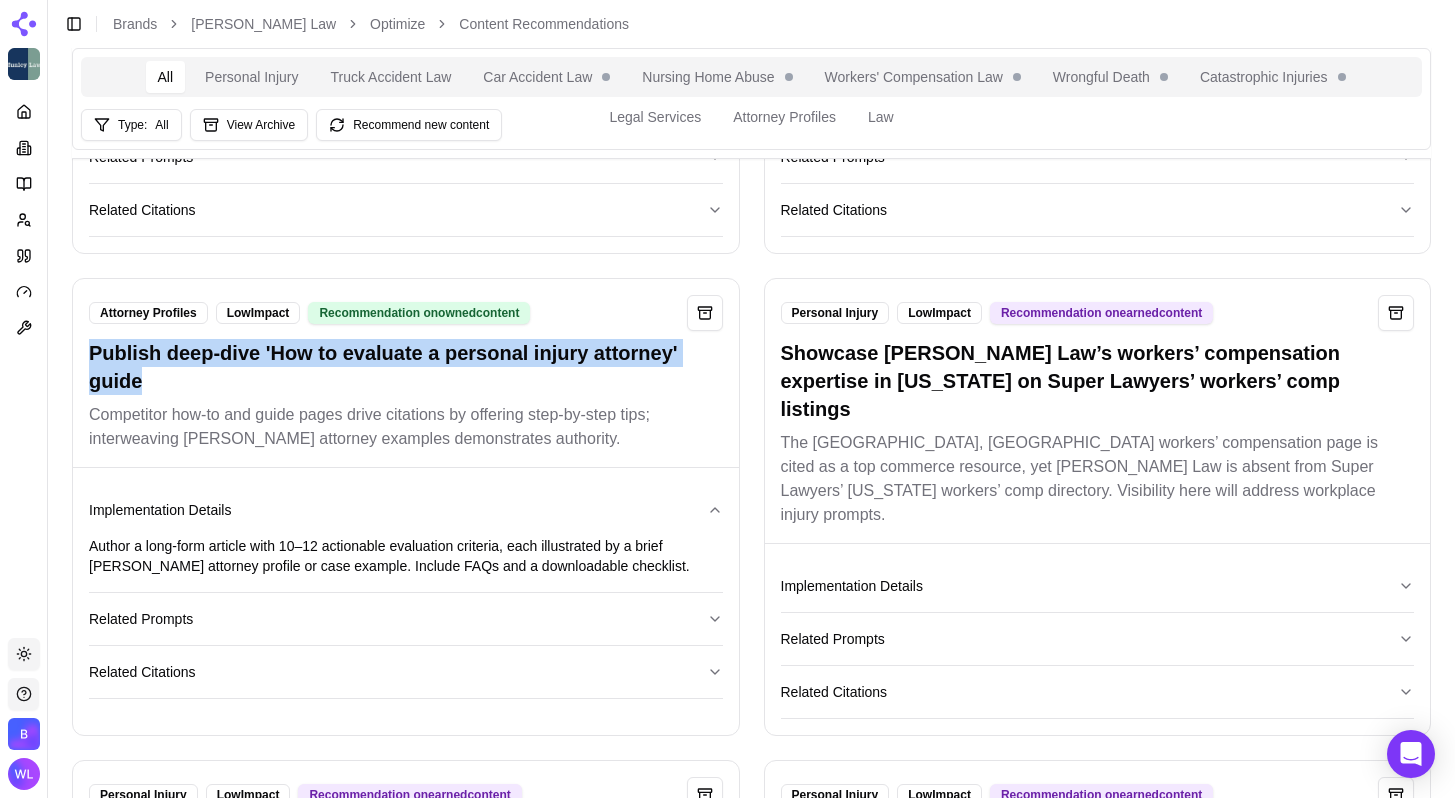 drag, startPoint x: 203, startPoint y: 338, endPoint x: 68, endPoint y: 325, distance: 135.62448 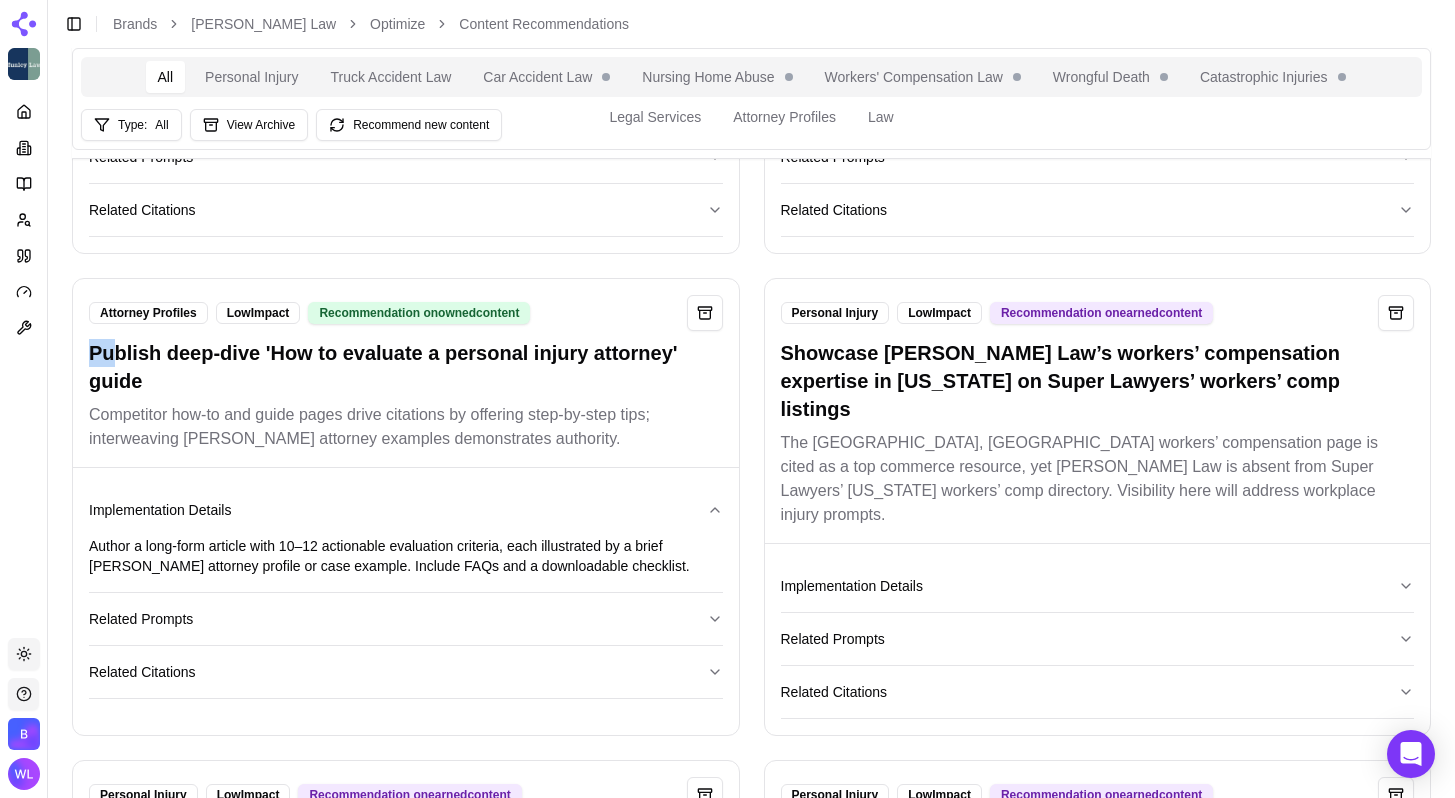 drag, startPoint x: 94, startPoint y: 320, endPoint x: 112, endPoint y: 324, distance: 18.439089 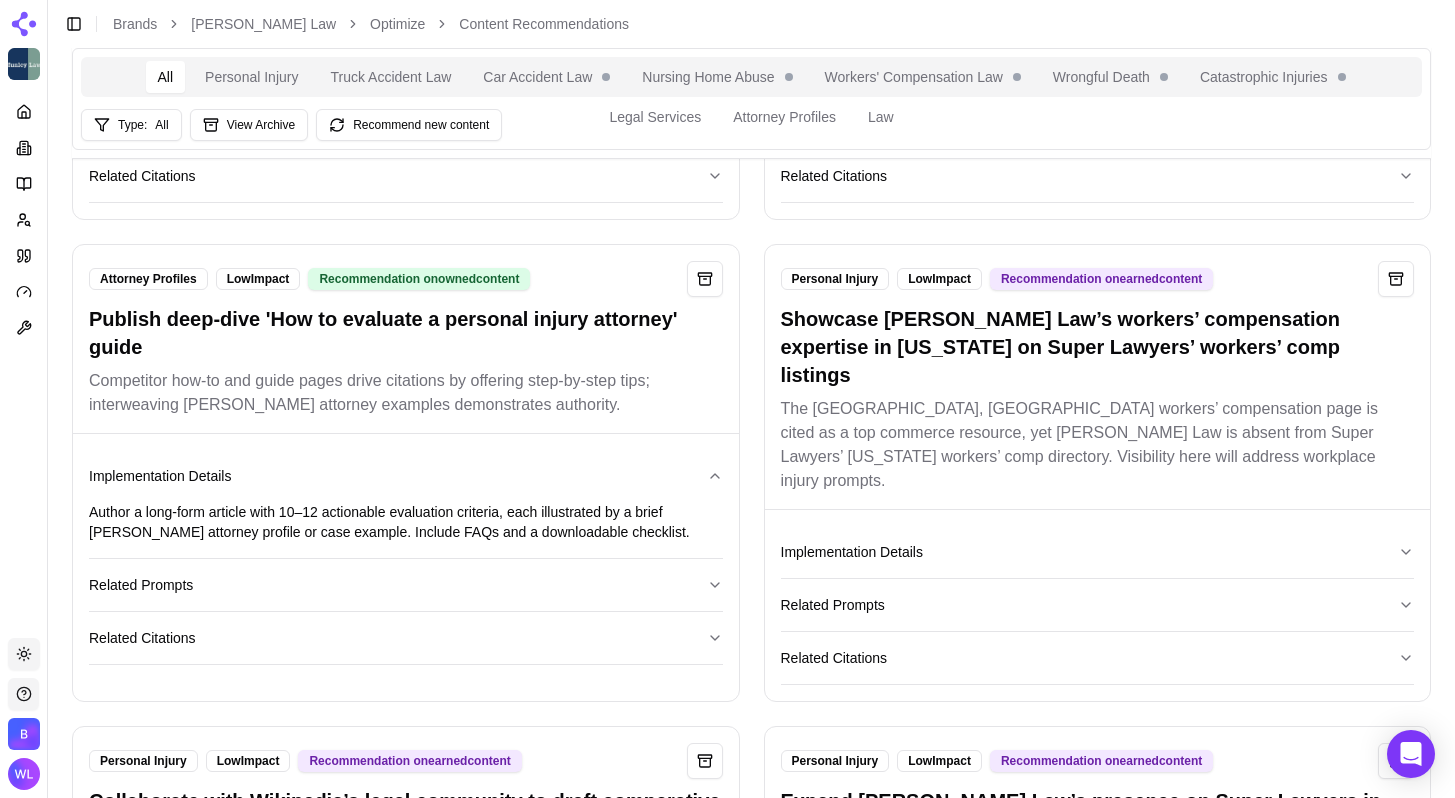 scroll, scrollTop: 5962, scrollLeft: 0, axis: vertical 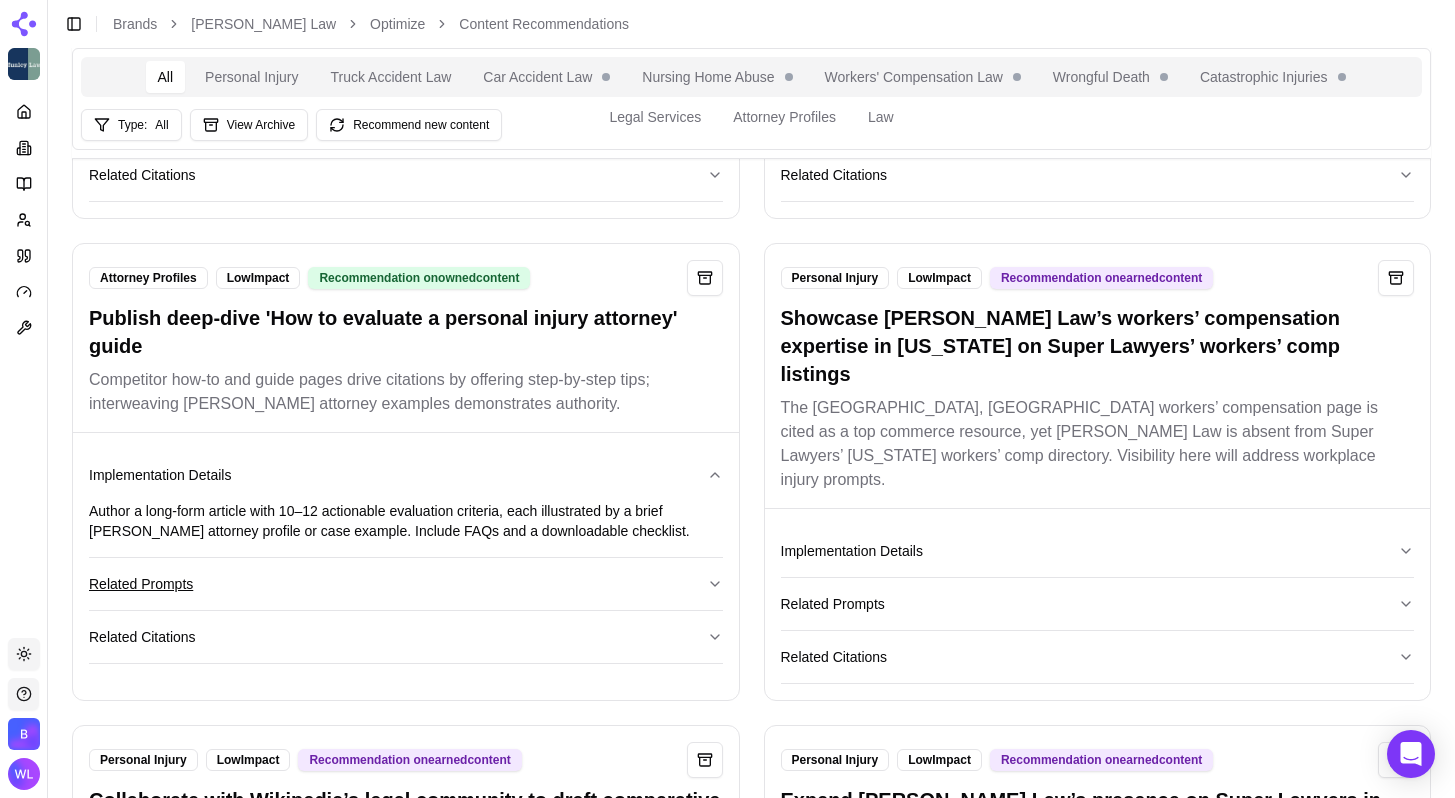 click on "Related Prompts" at bounding box center (406, 584) 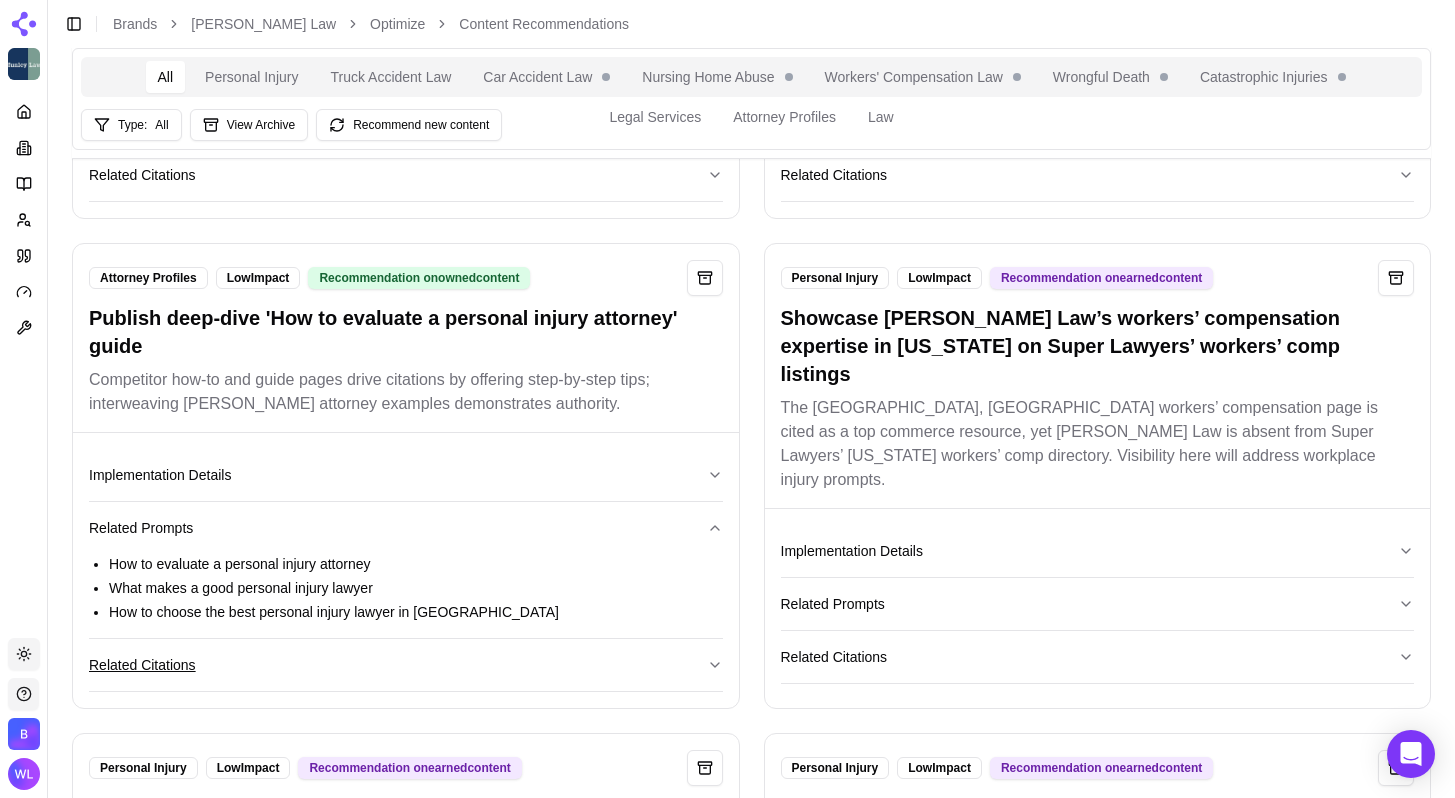 click on "Related Citations" at bounding box center (406, 665) 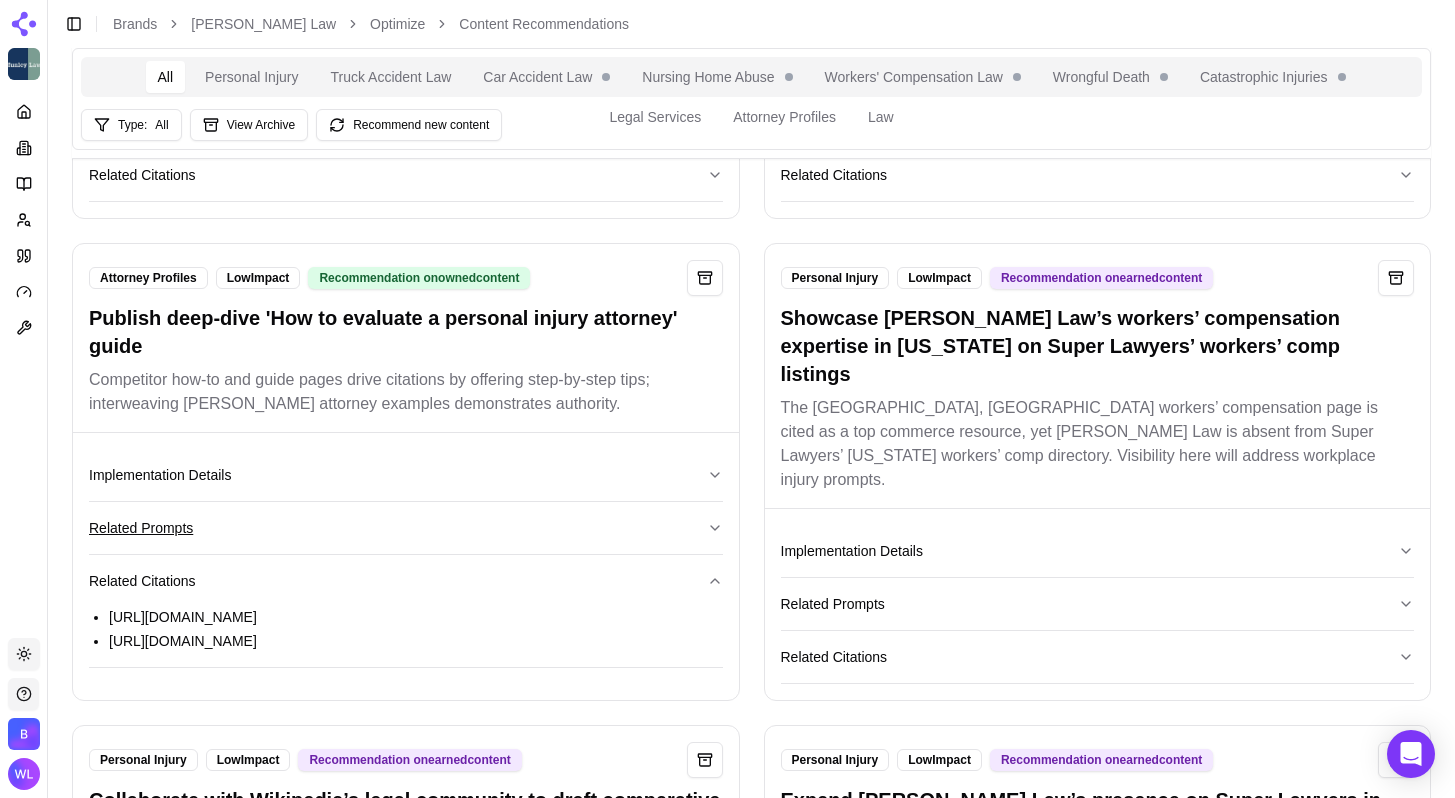 click on "Related Prompts" at bounding box center (406, 528) 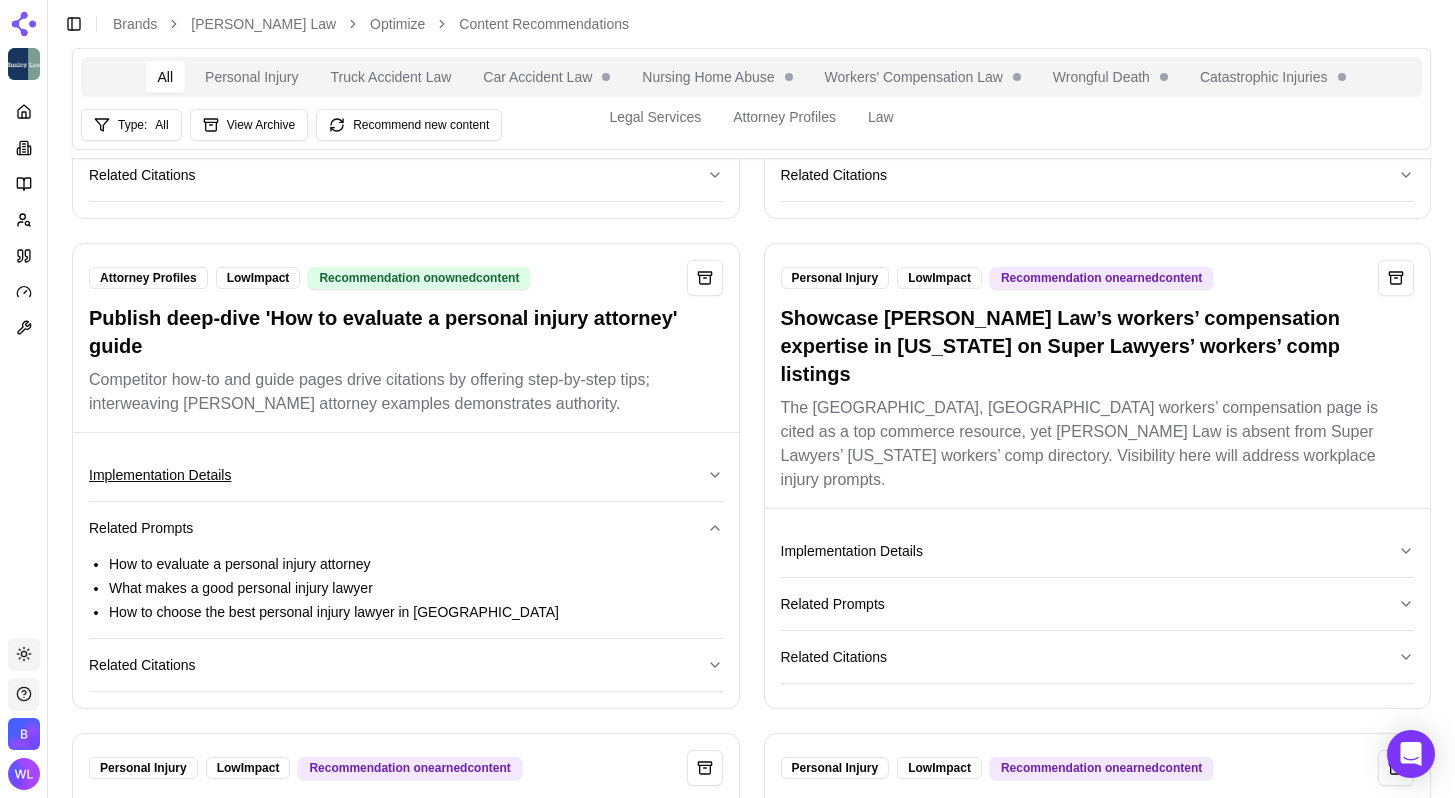 click on "Implementation Details" at bounding box center [406, 475] 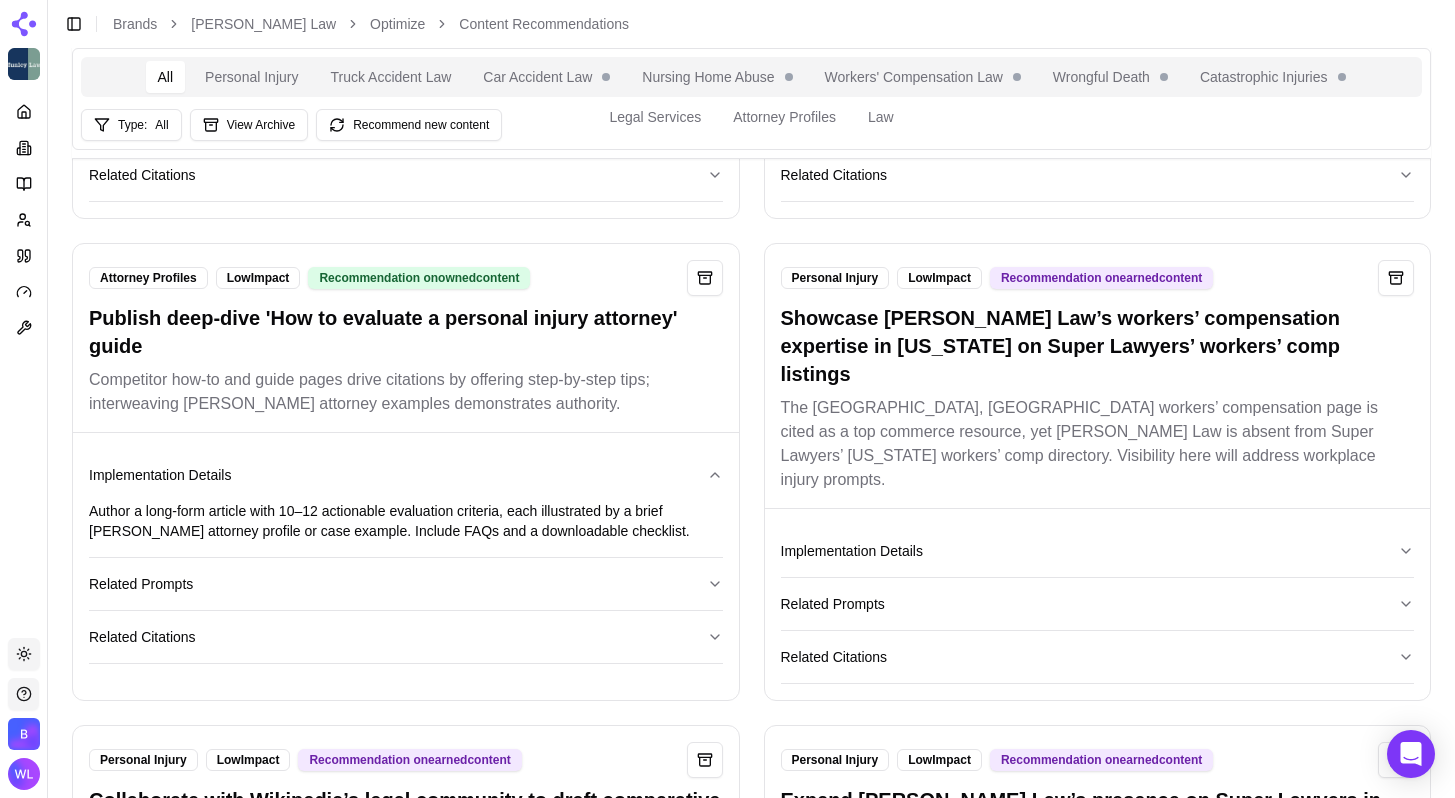 click on "Author a long-form article with 10–12 actionable evaluation criteria, each illustrated by a brief [PERSON_NAME] attorney profile or case example. Include FAQs and a downloadable checklist." at bounding box center [406, 521] 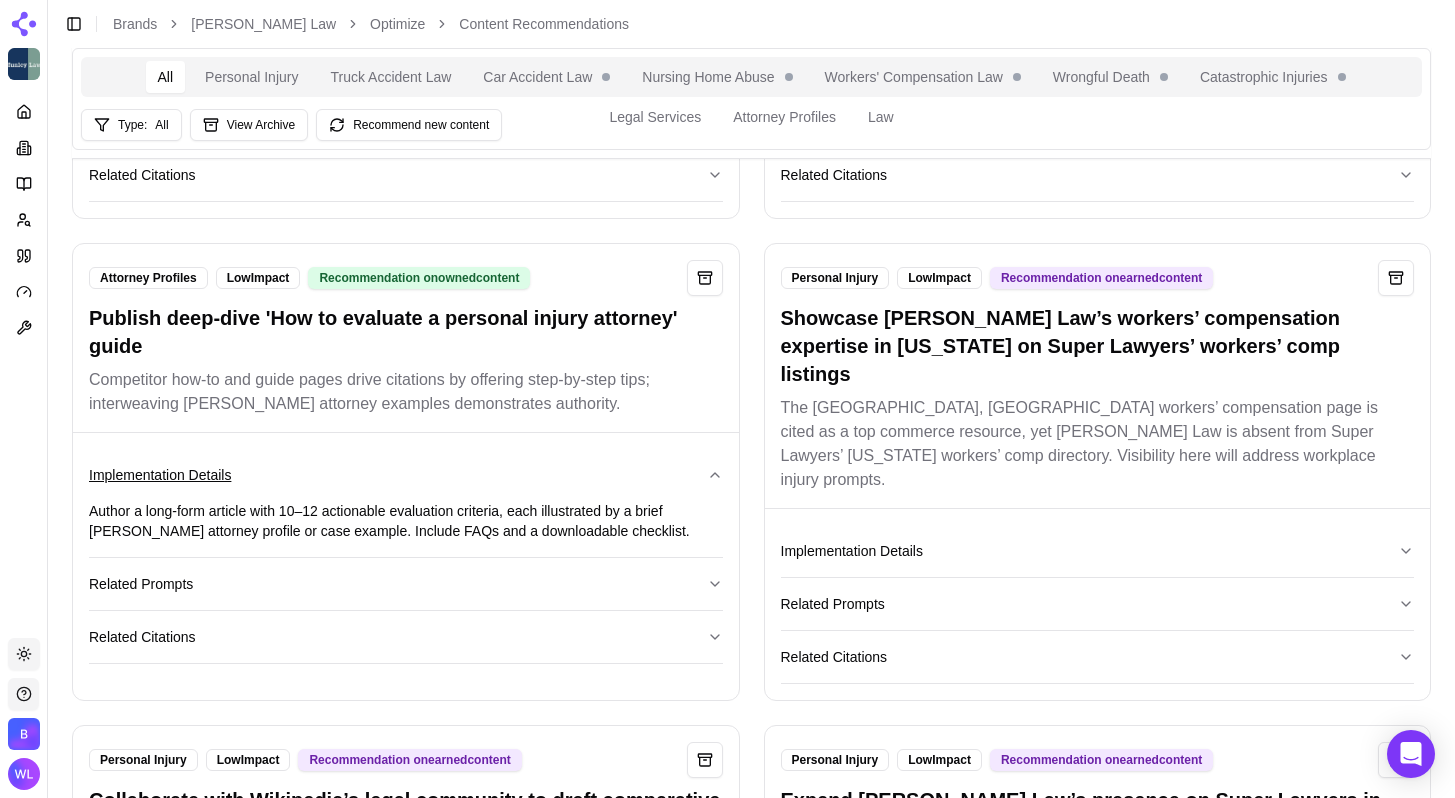 click 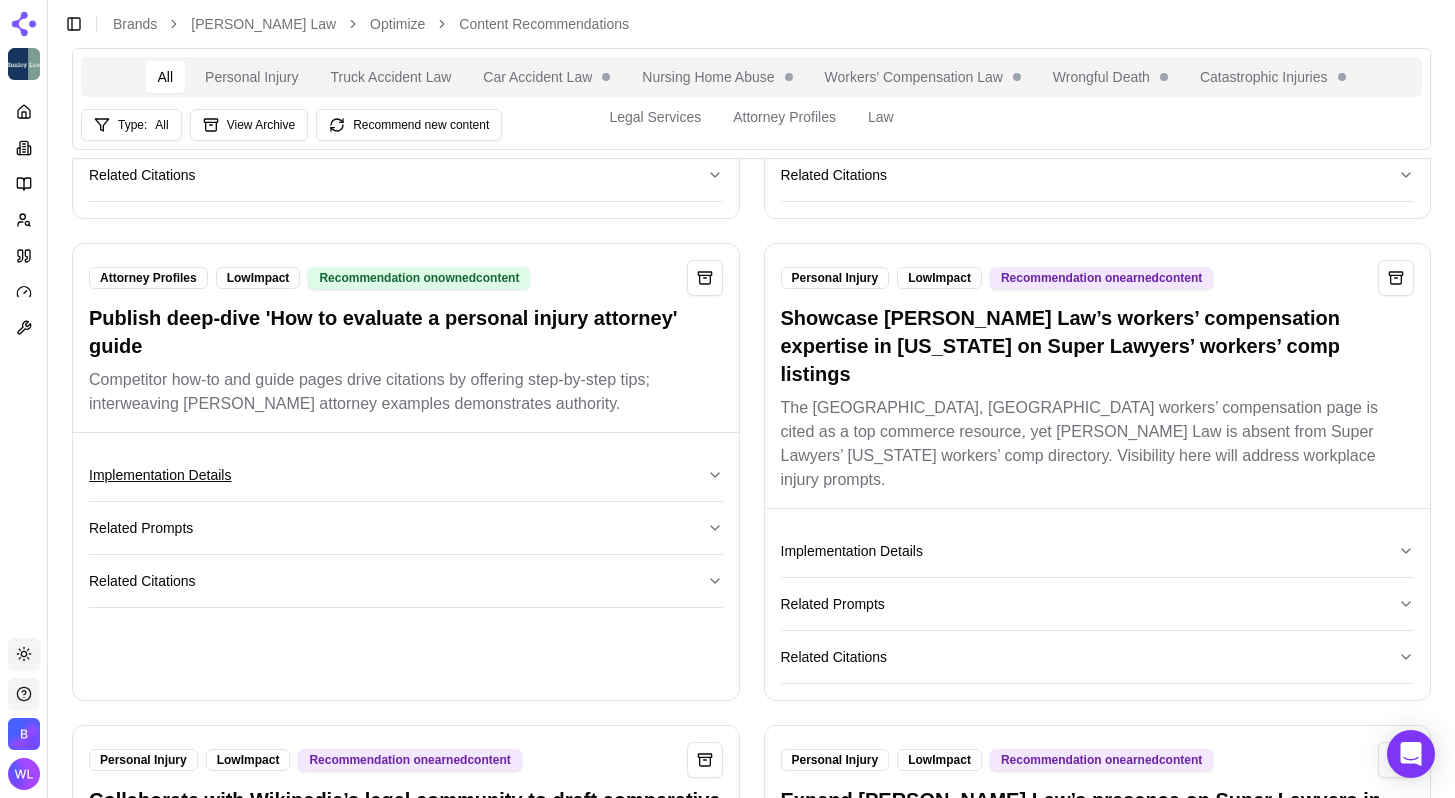 click 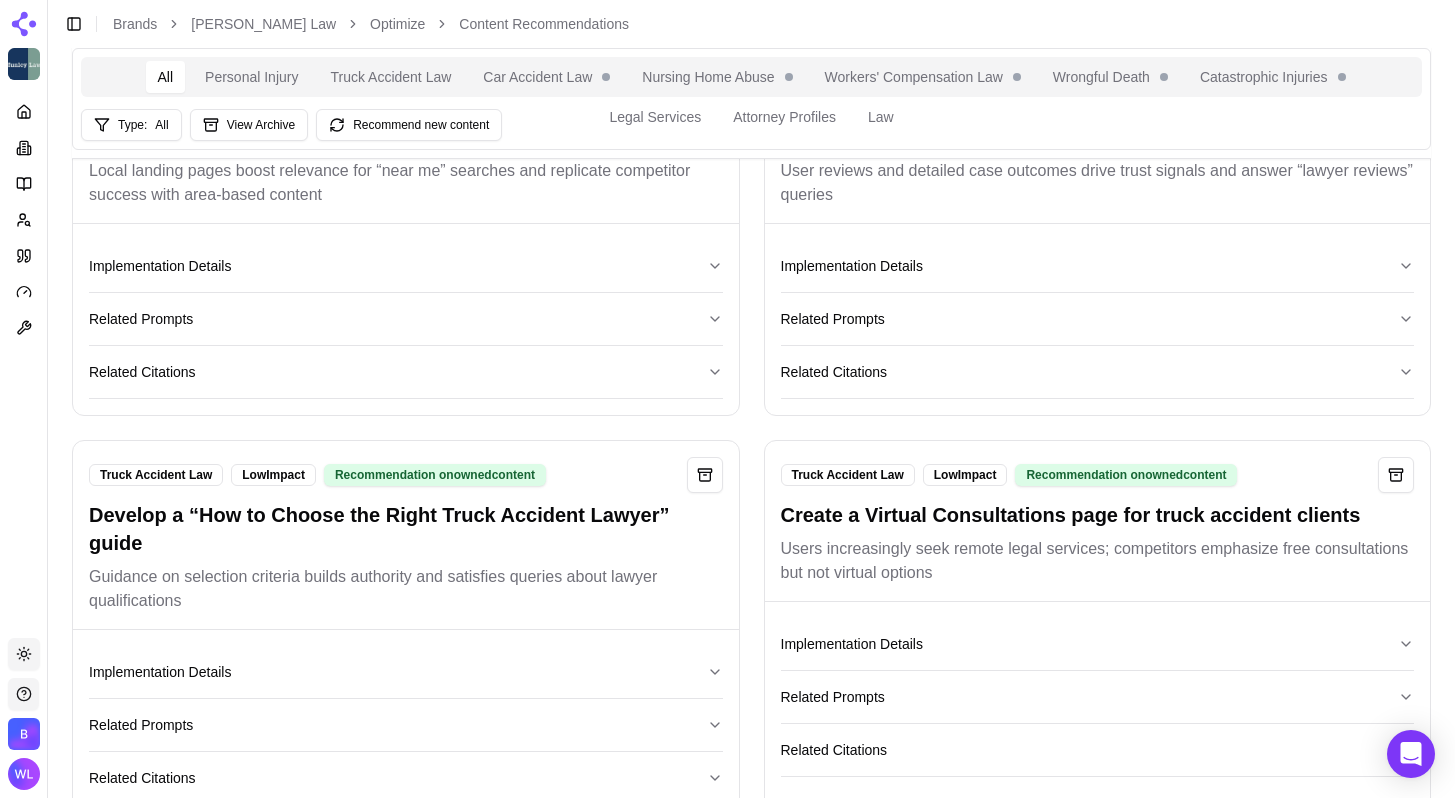 scroll, scrollTop: 10245, scrollLeft: 0, axis: vertical 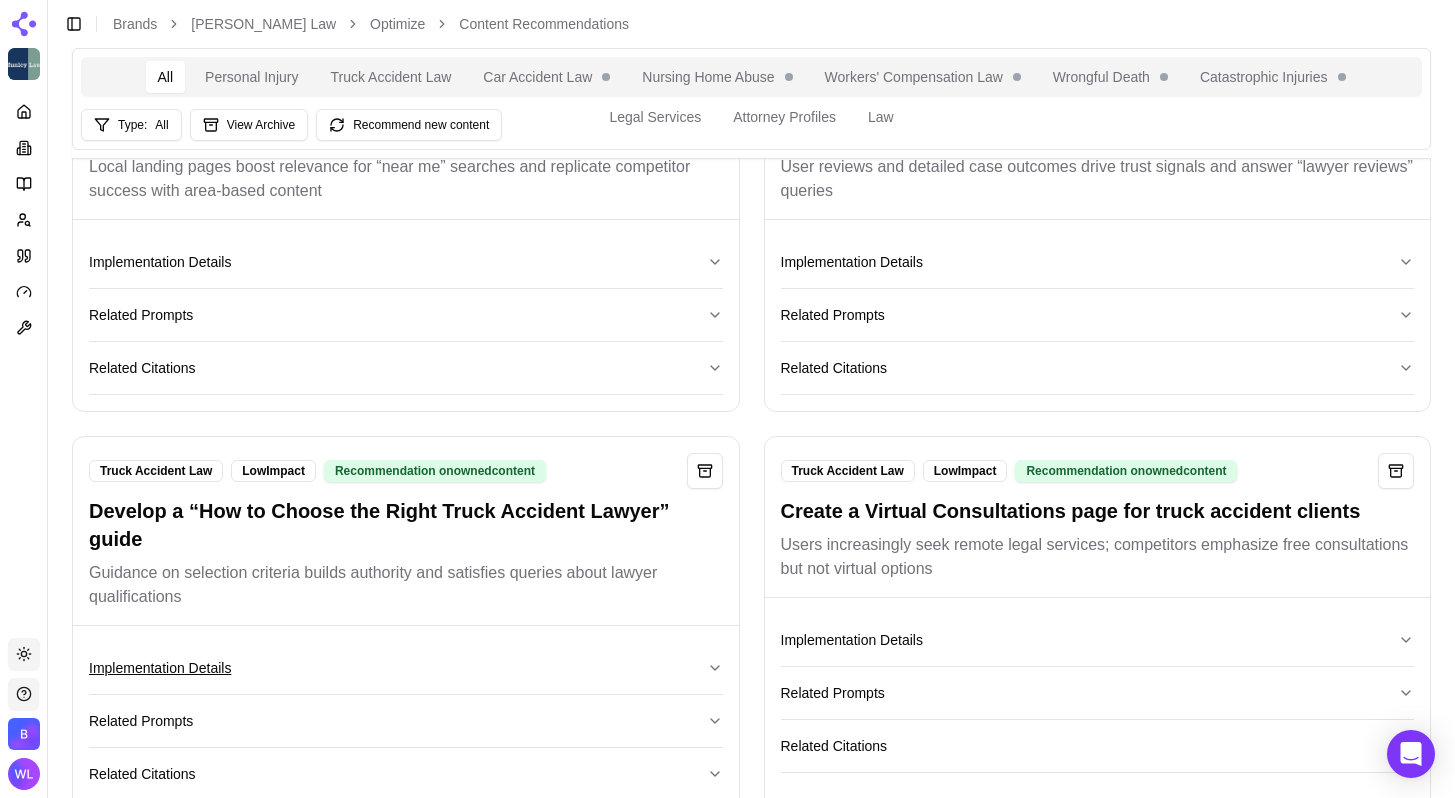 click on "Implementation Details" at bounding box center (406, 668) 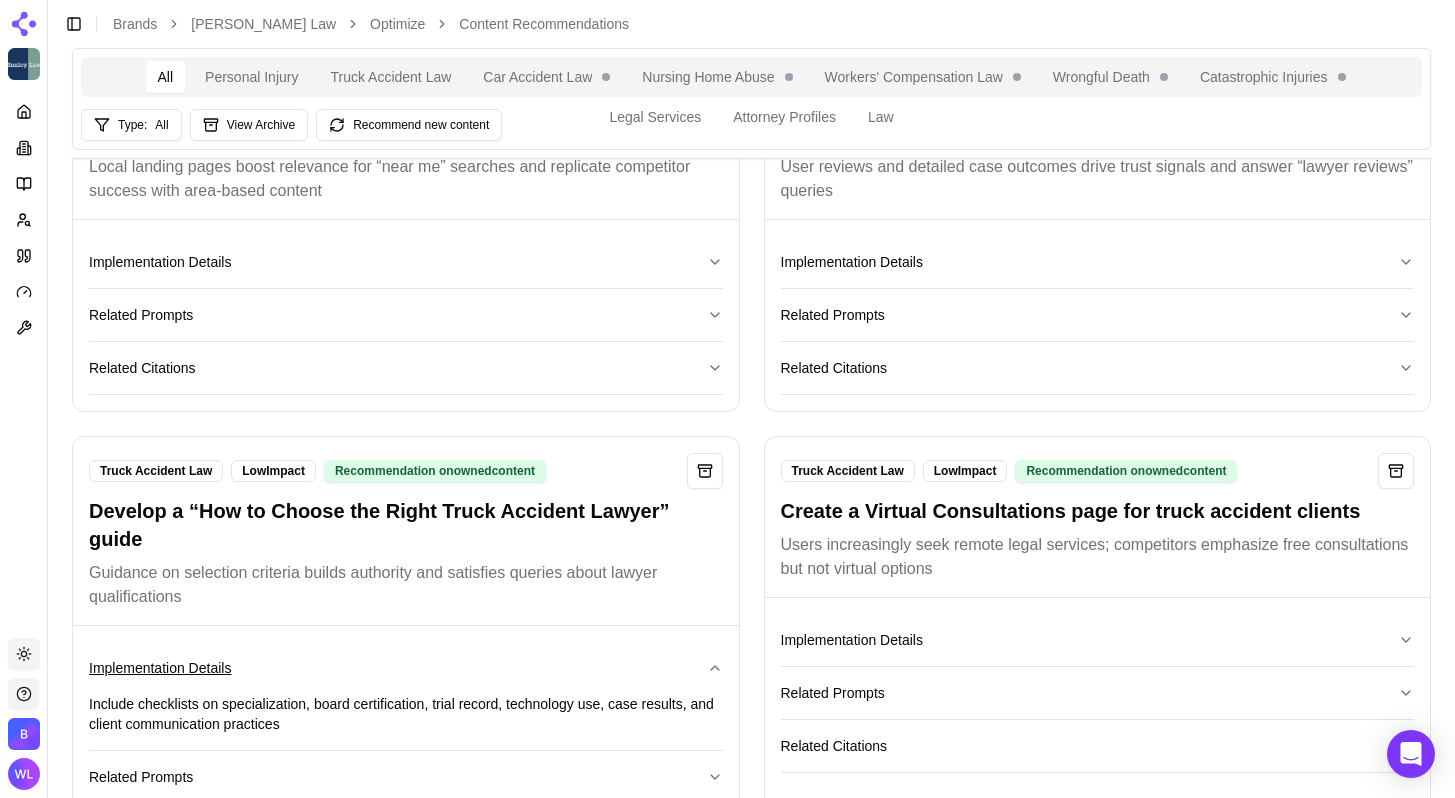click on "Implementation Details" at bounding box center (406, 668) 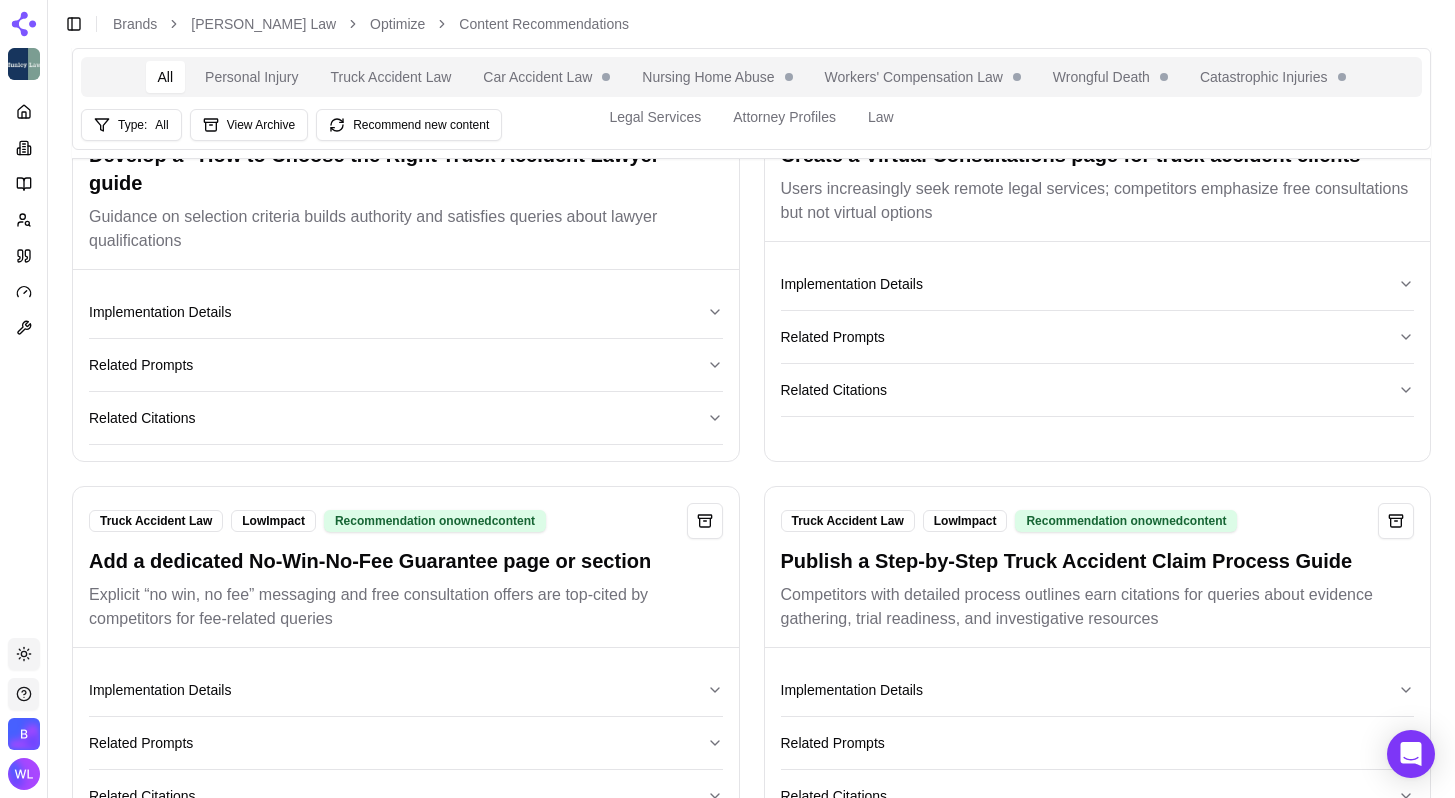 scroll, scrollTop: 10610, scrollLeft: 0, axis: vertical 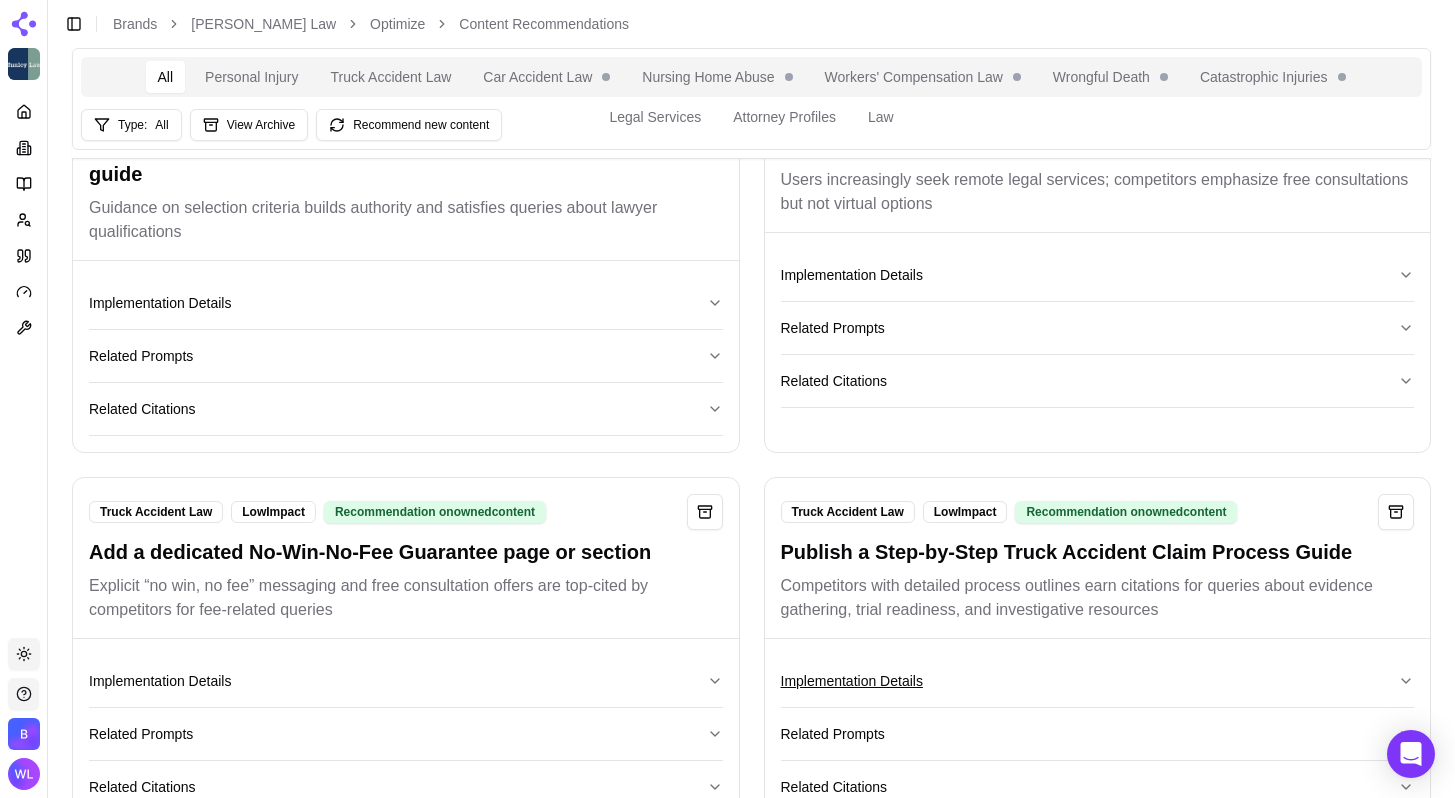 click on "Implementation Details" at bounding box center (1098, 681) 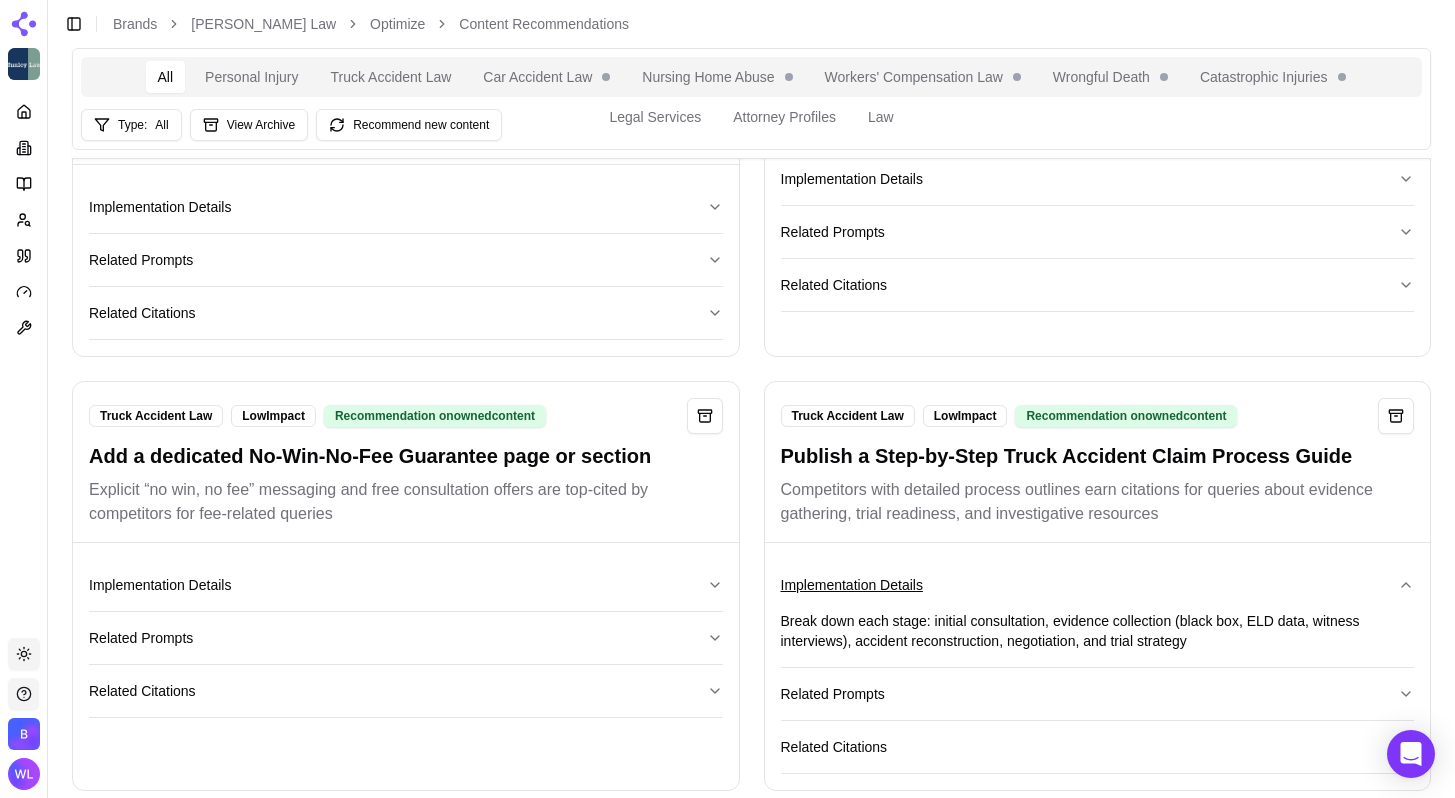 scroll, scrollTop: 10728, scrollLeft: 0, axis: vertical 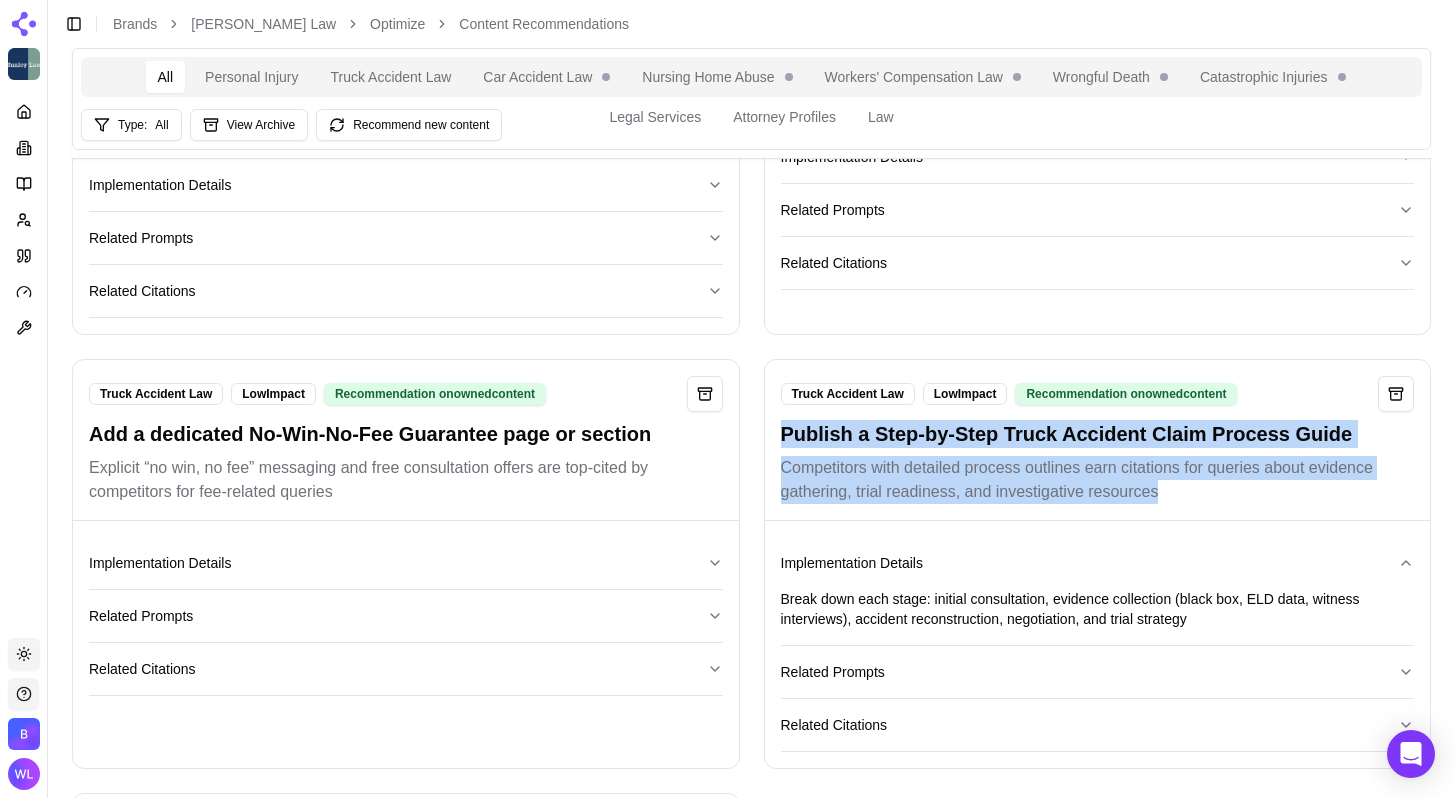 drag, startPoint x: 770, startPoint y: 349, endPoint x: 1379, endPoint y: 412, distance: 612.24994 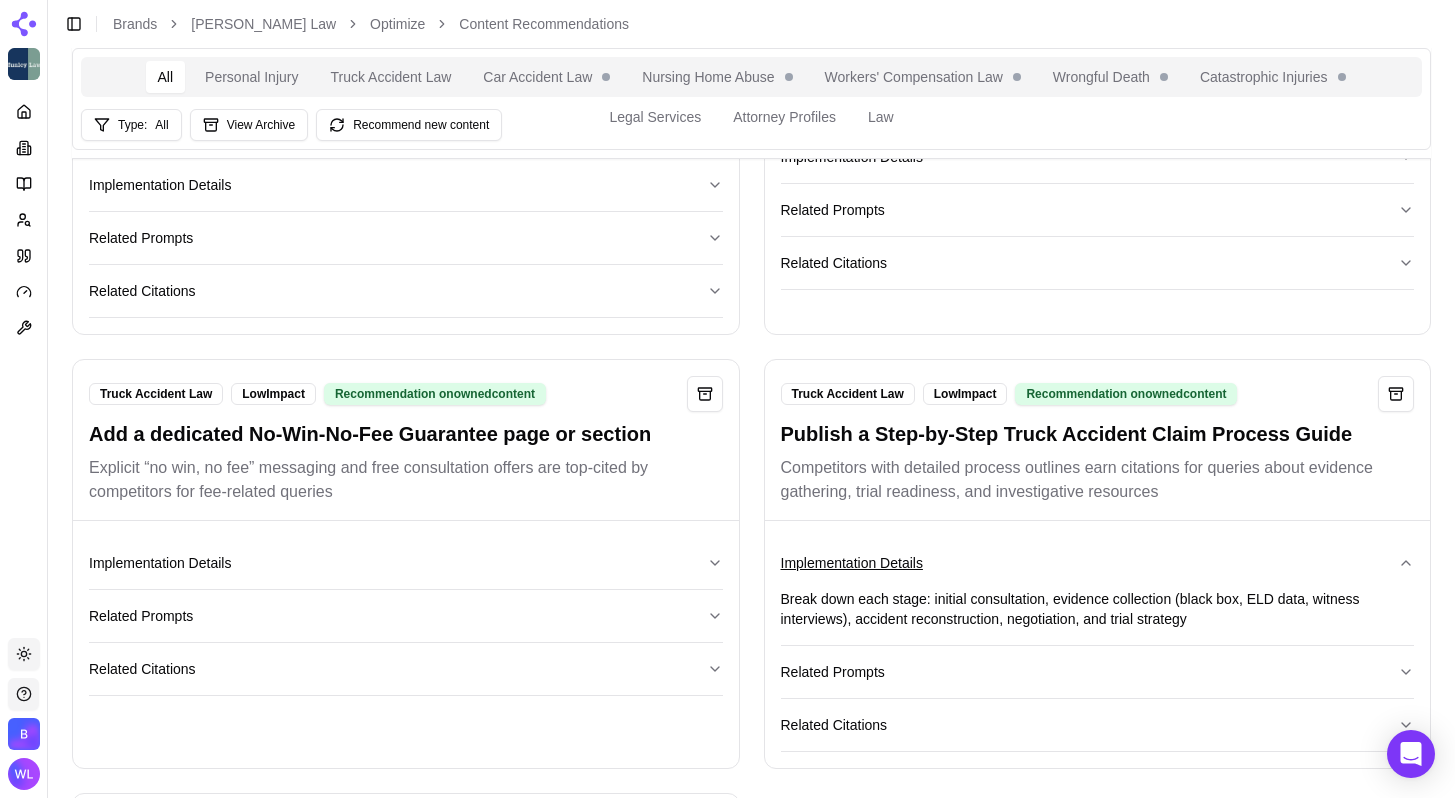 click on "Implementation Details" at bounding box center [1098, 563] 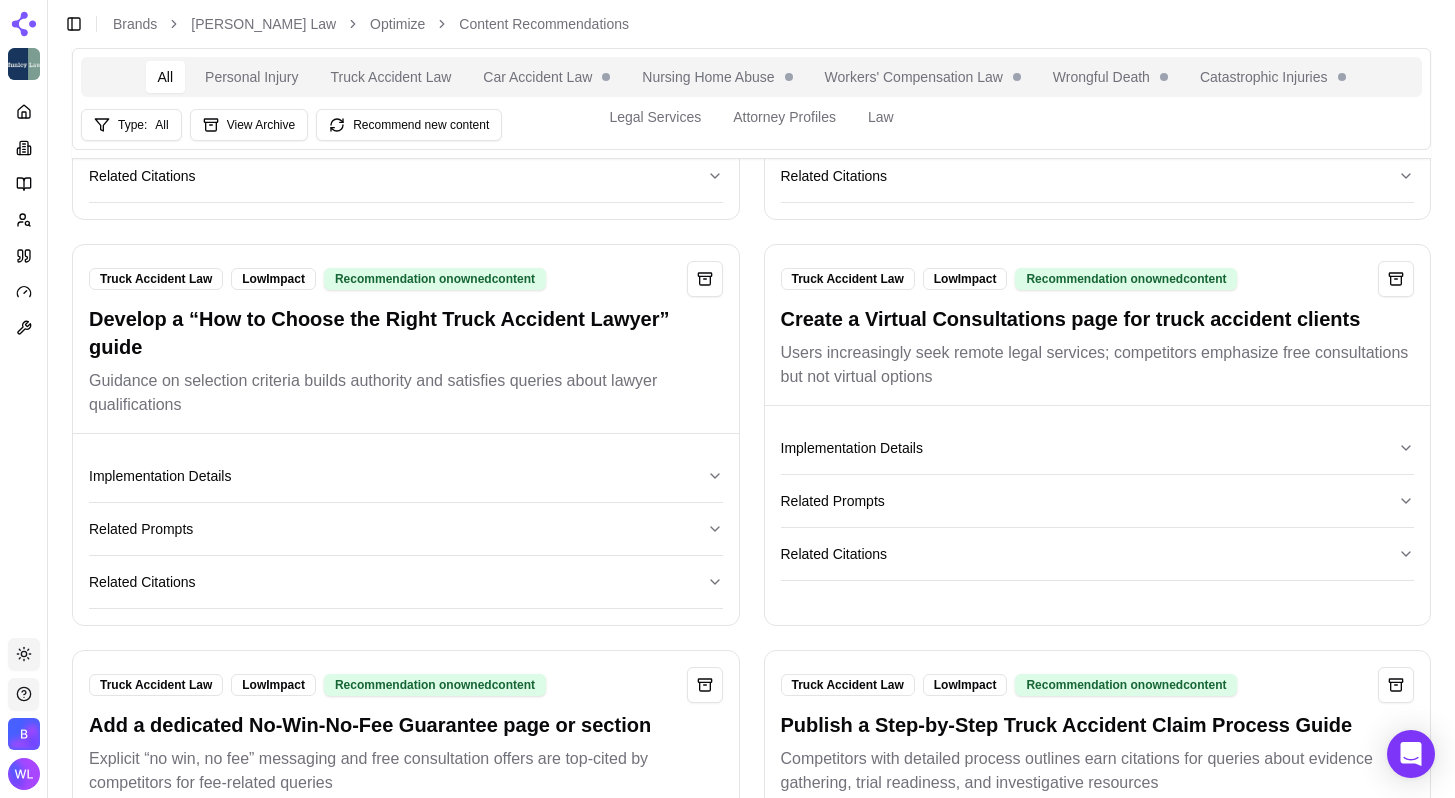scroll, scrollTop: 10435, scrollLeft: 0, axis: vertical 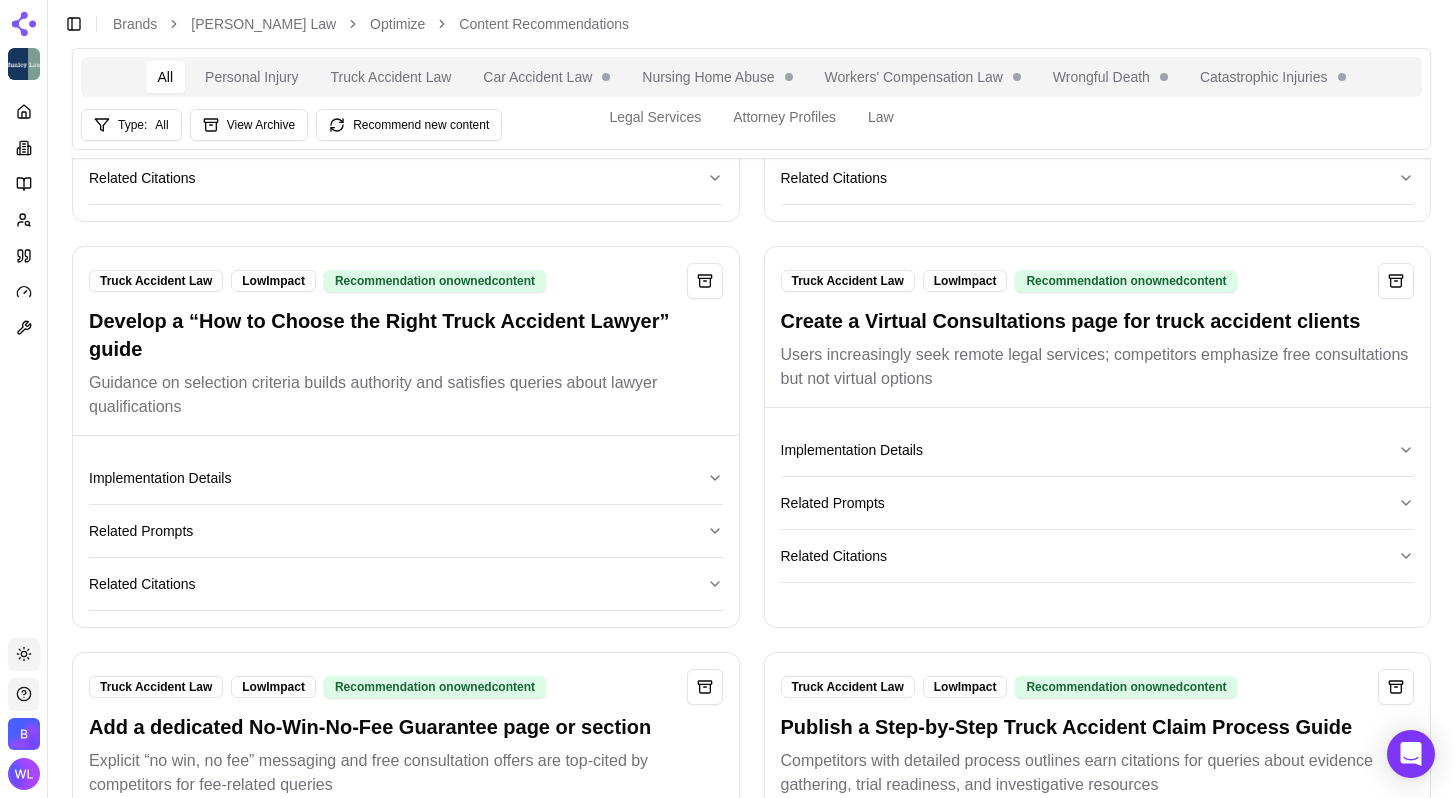 click on "Truck Accident Law" at bounding box center [390, 77] 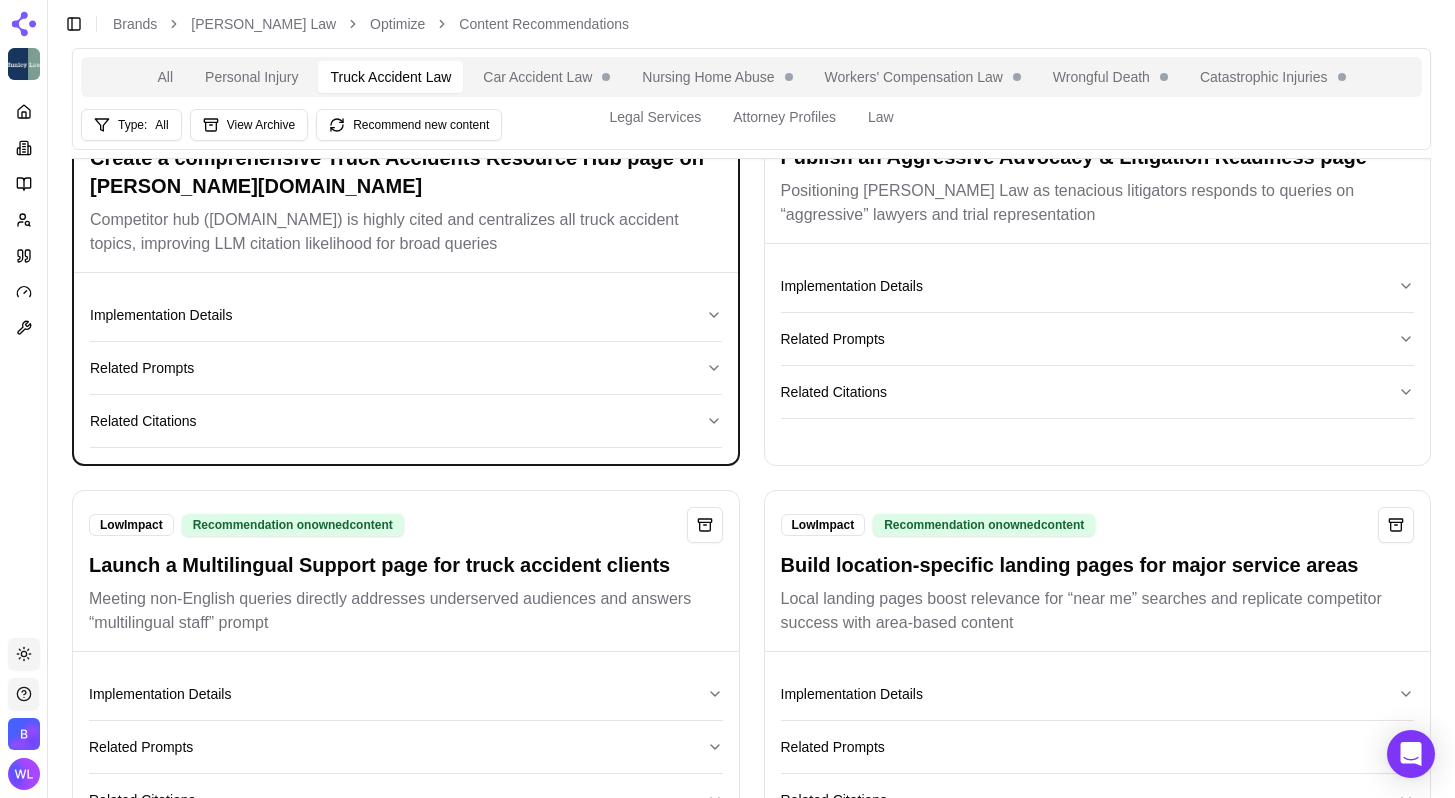 scroll, scrollTop: 0, scrollLeft: 0, axis: both 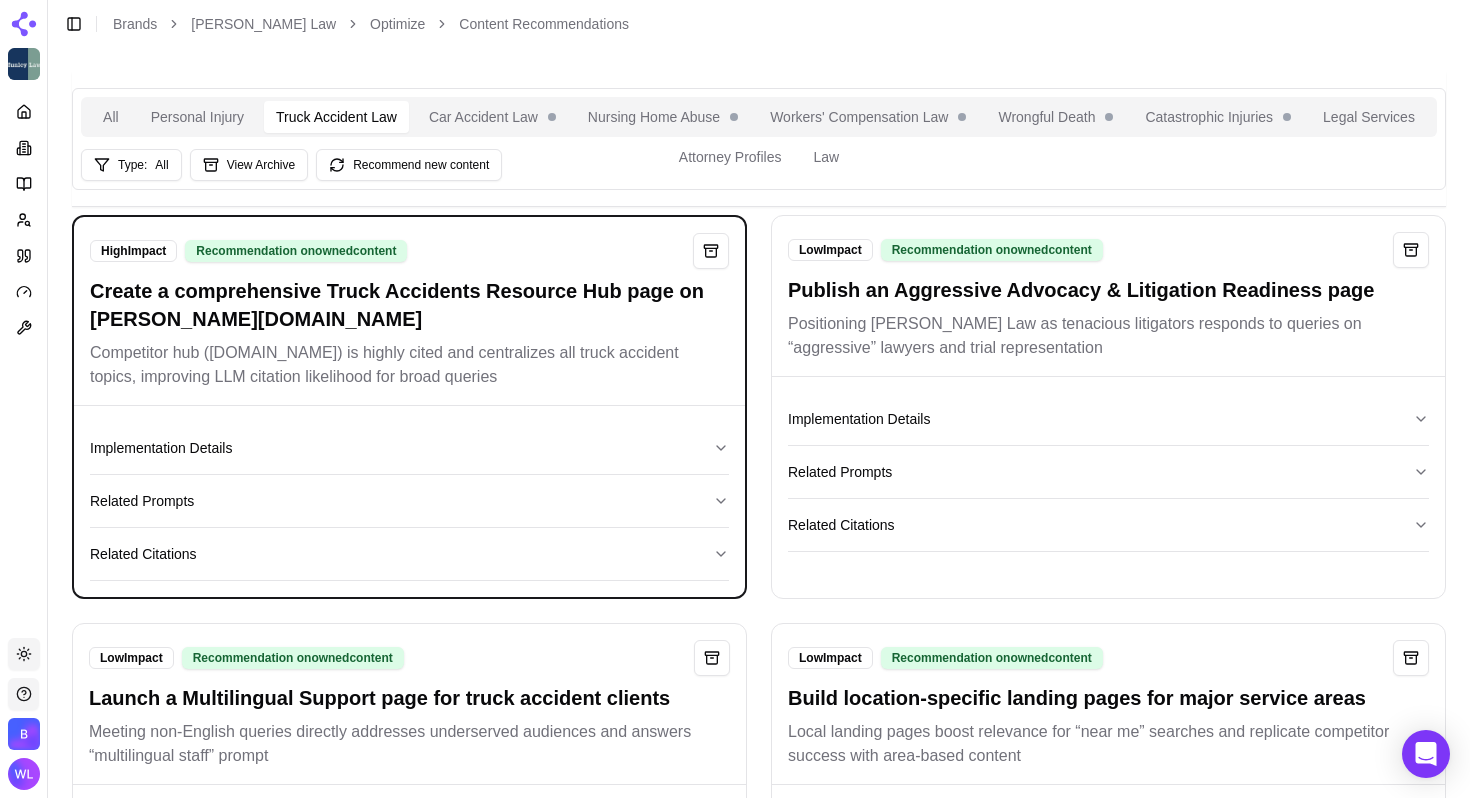 click on "Car Accident Law" at bounding box center (492, 117) 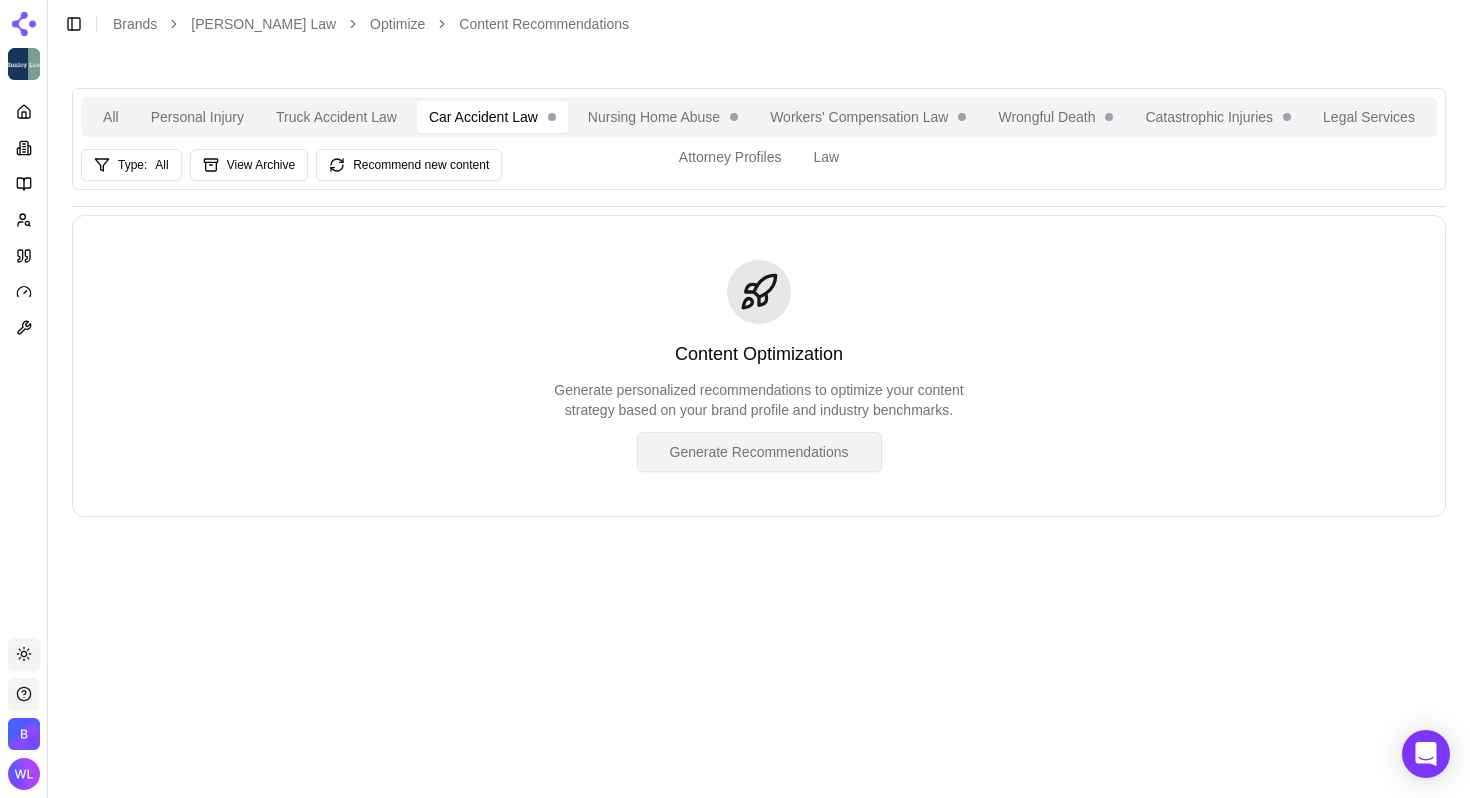 click on "Generate Recommendations" at bounding box center [759, 452] 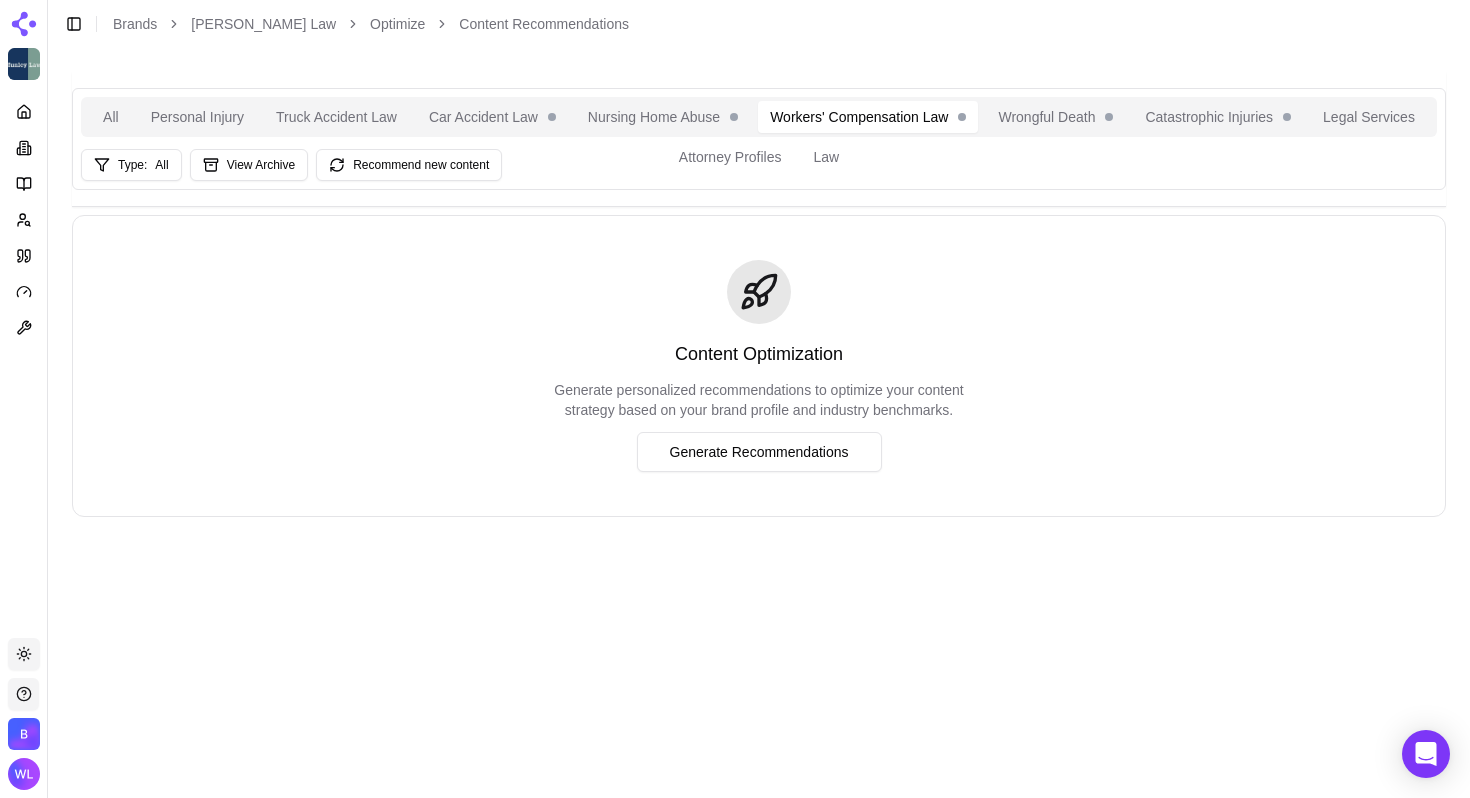 click on "Workers' Compensation Law" at bounding box center [868, 117] 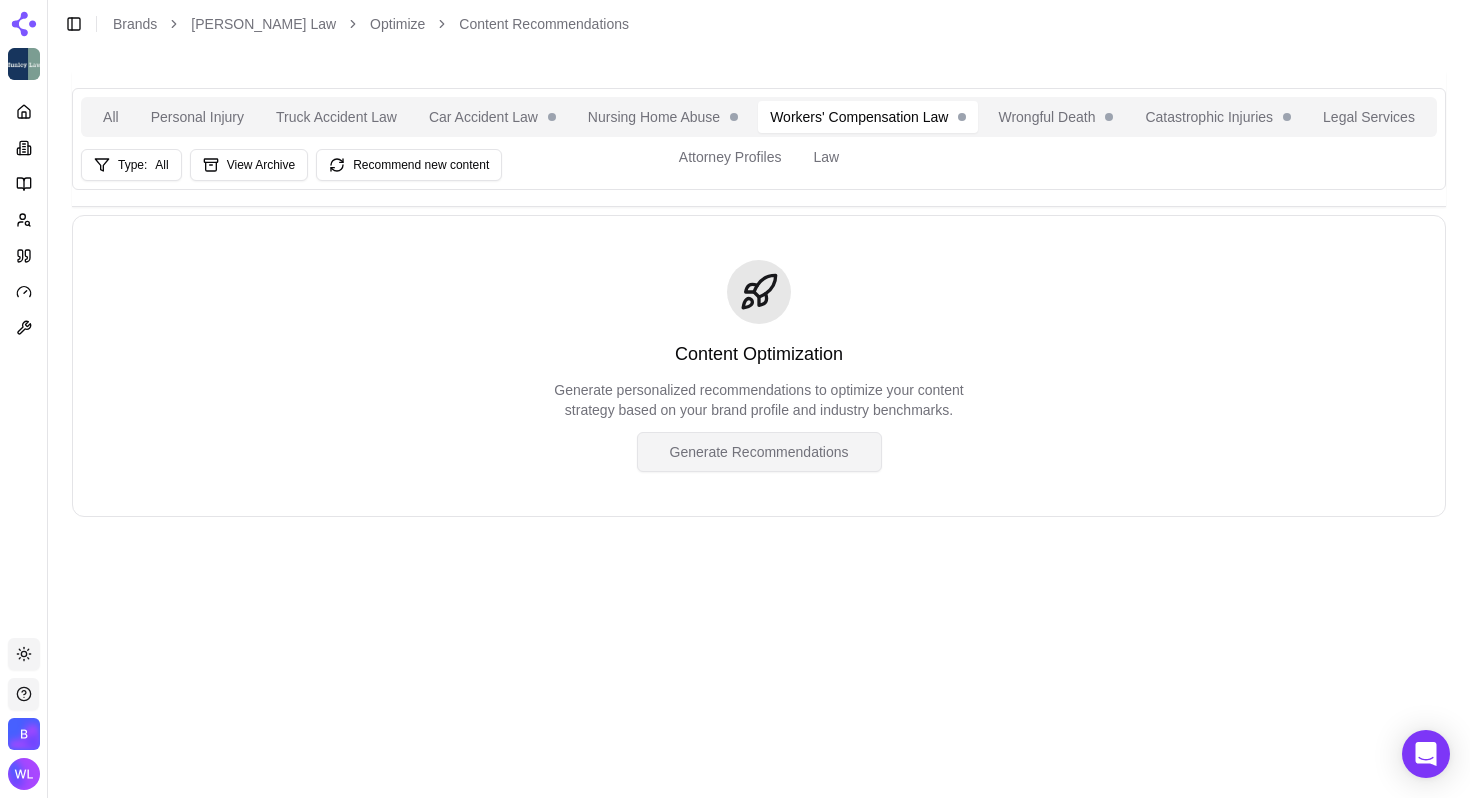 click on "Generate Recommendations" at bounding box center [759, 452] 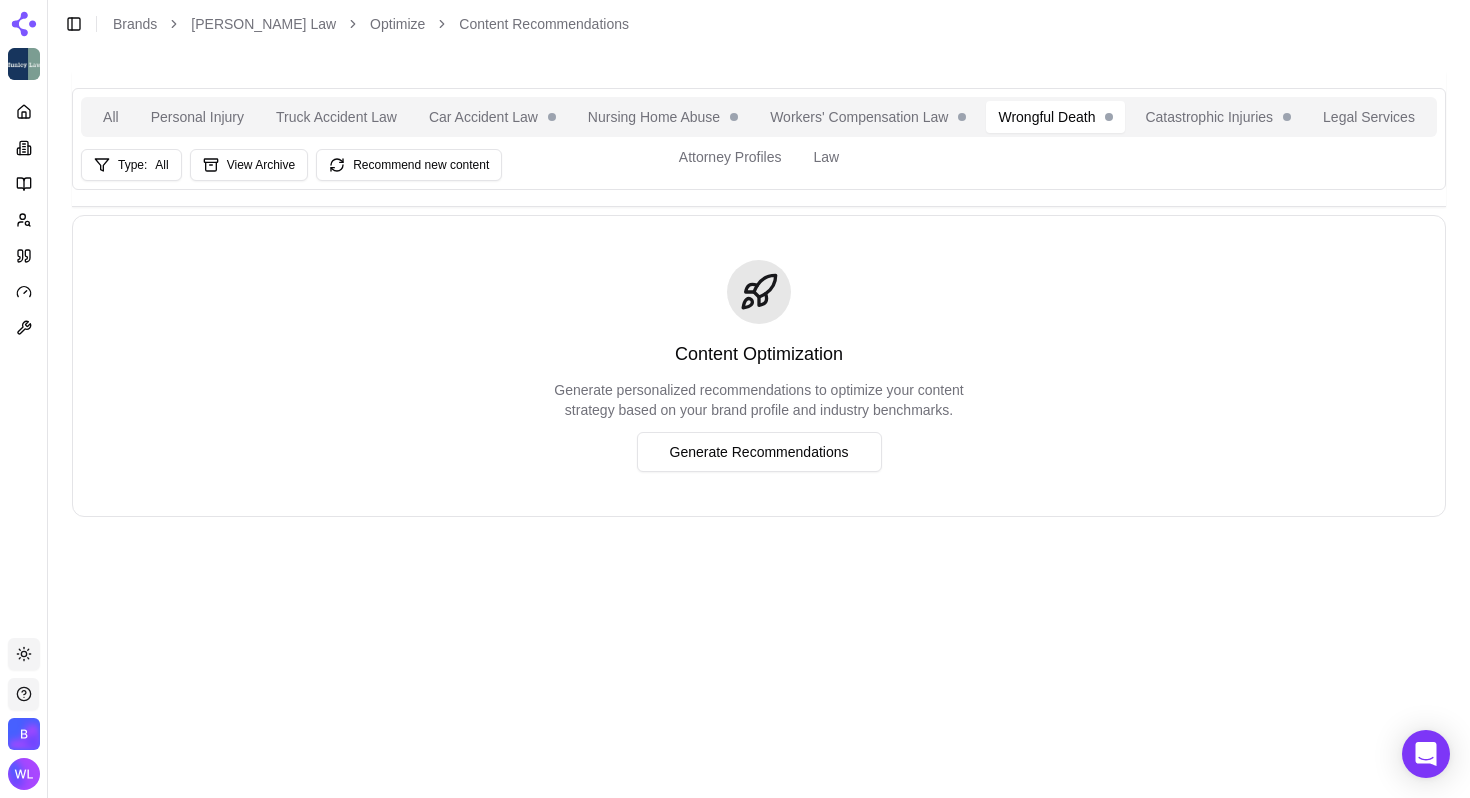click on "Wrongful Death" at bounding box center [1055, 117] 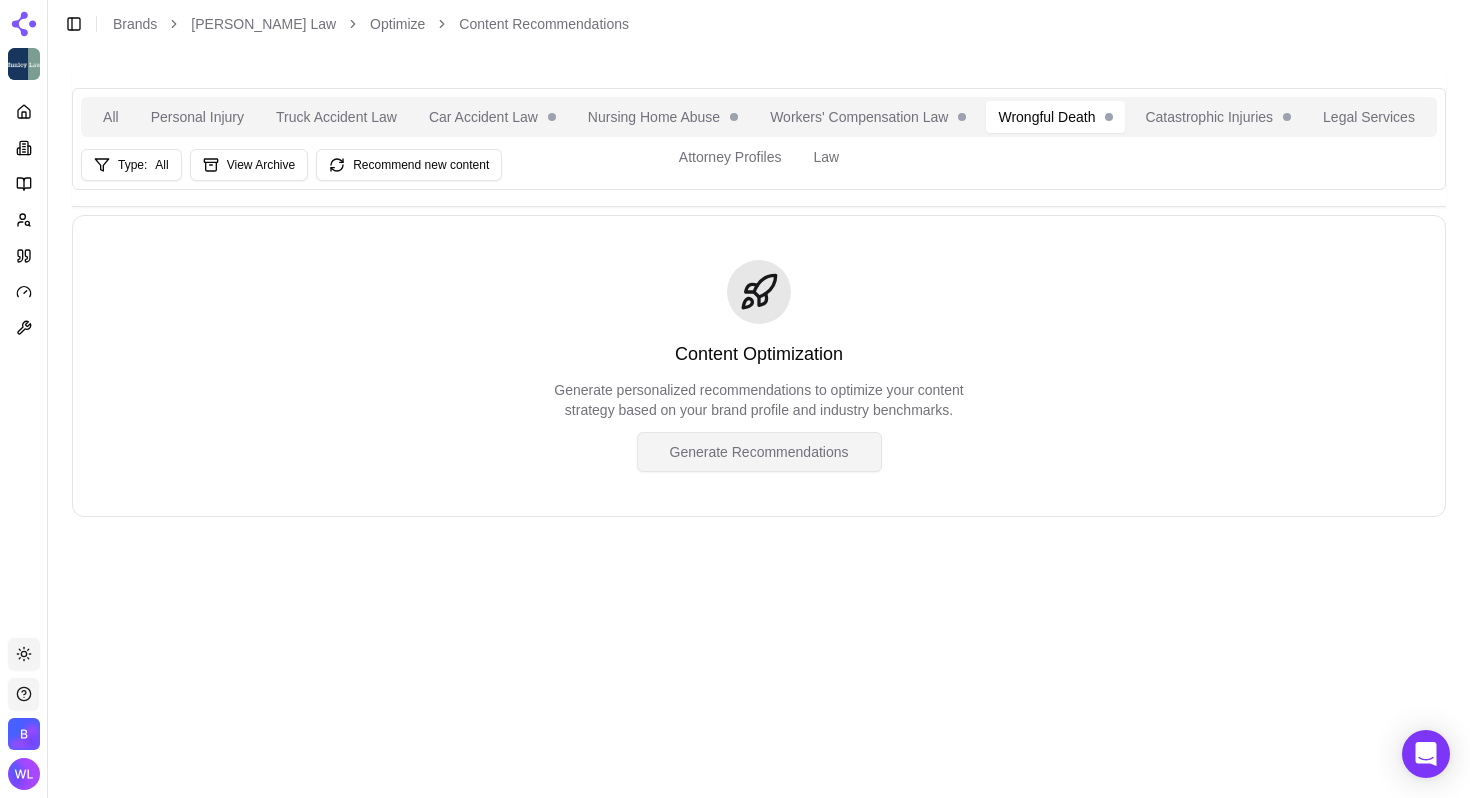 click on "Generate Recommendations" at bounding box center (759, 452) 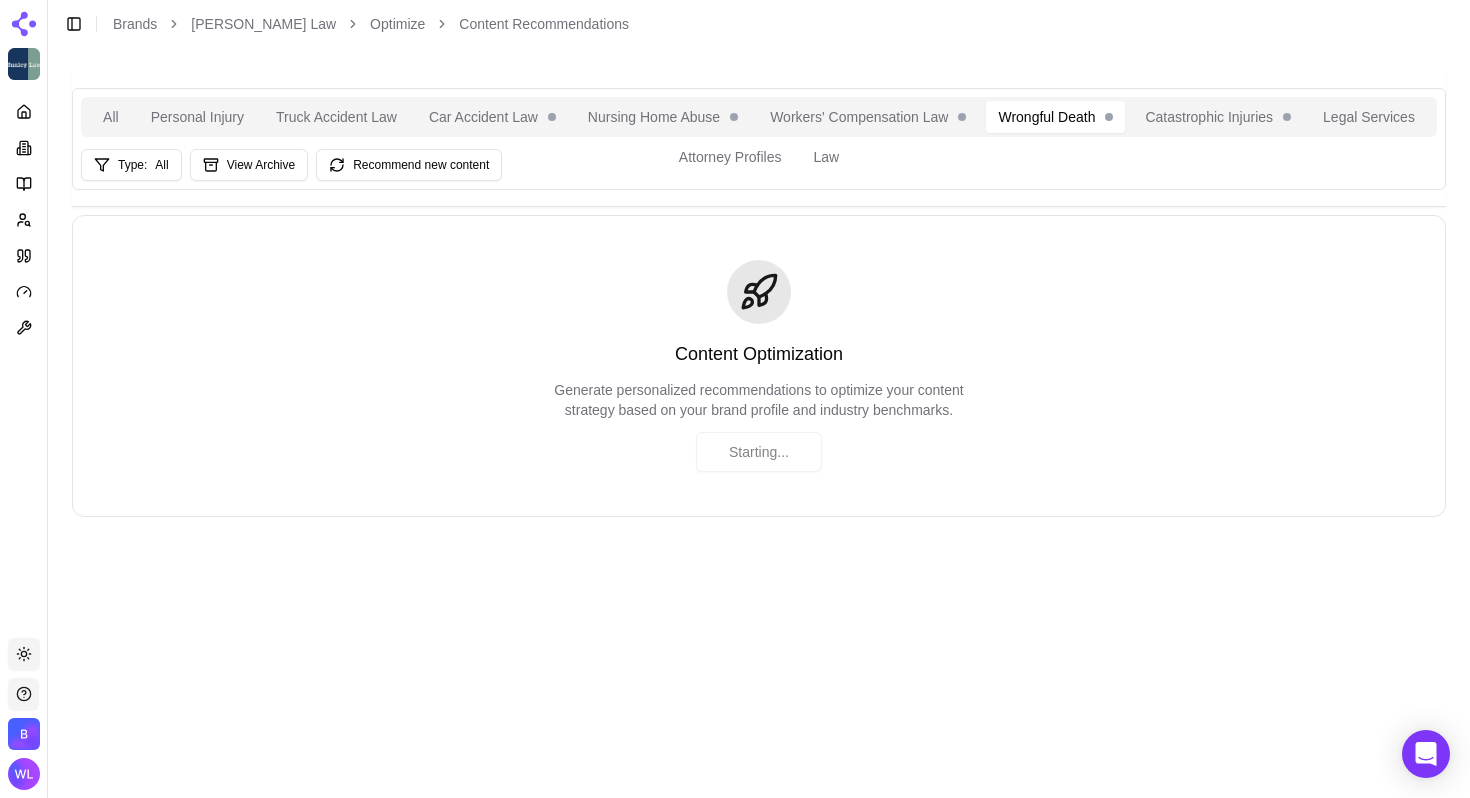 click on "Catastrophic Injuries" at bounding box center (1218, 117) 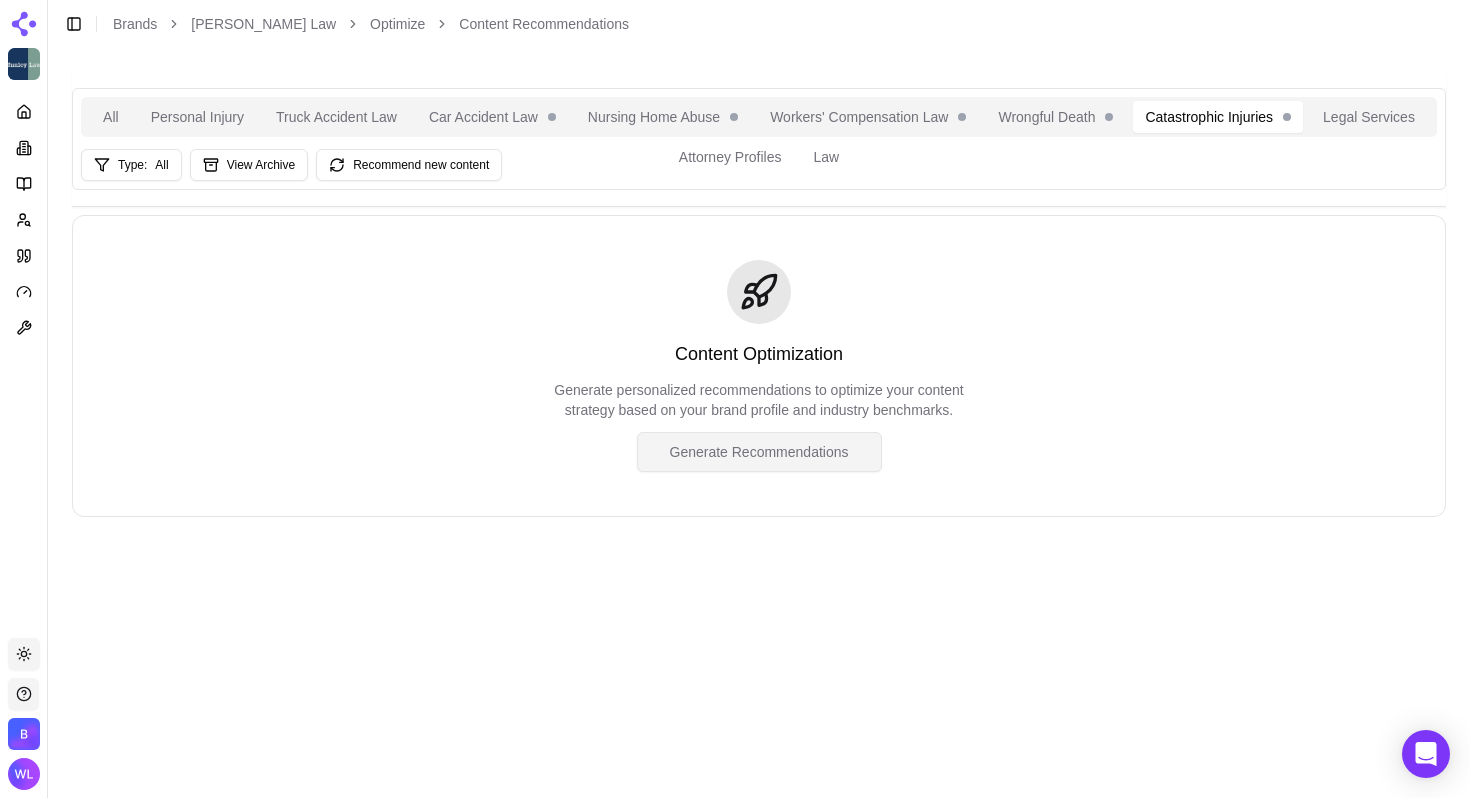 click on "Generate Recommendations" at bounding box center [759, 452] 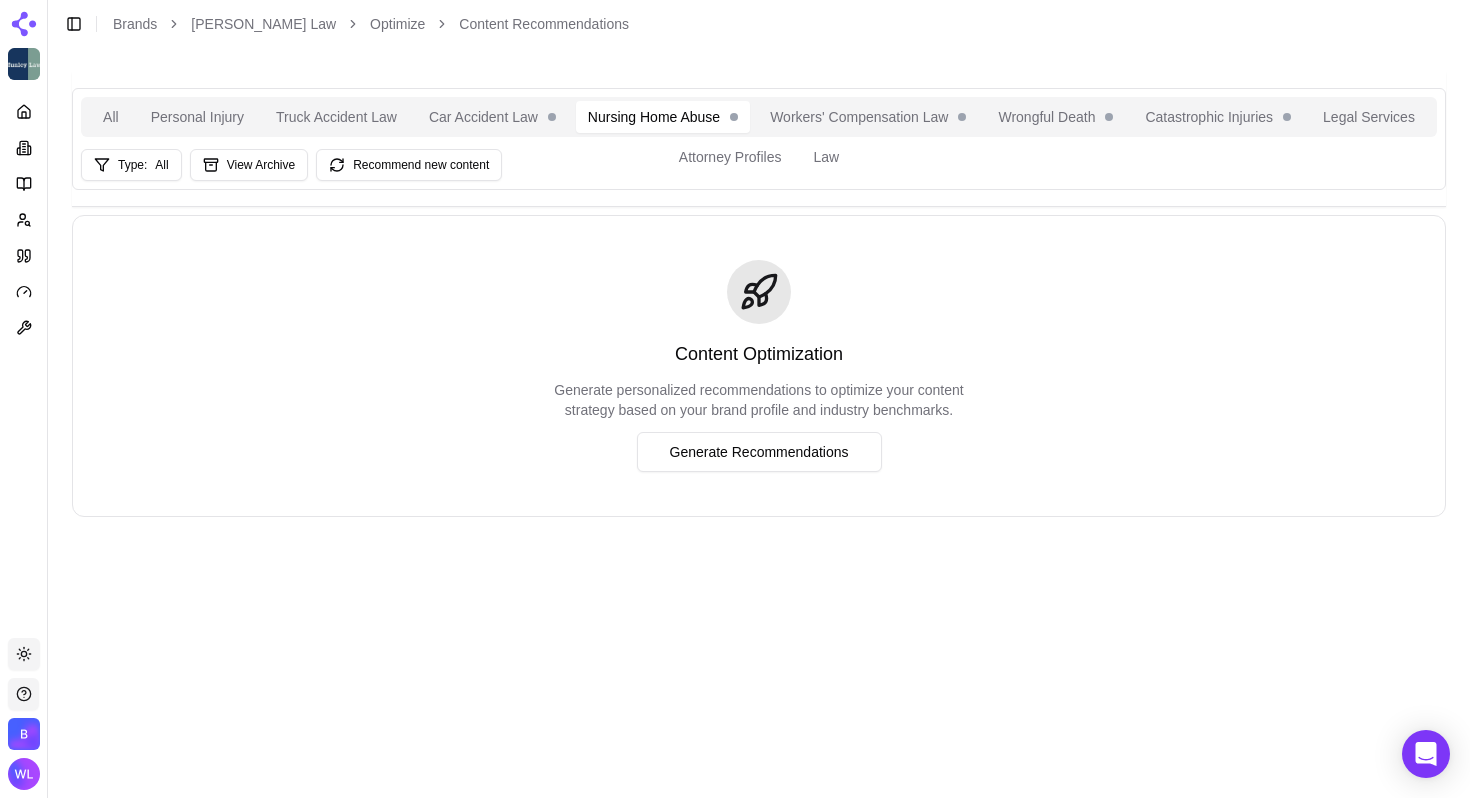 click on "Nursing Home Abuse" at bounding box center [663, 117] 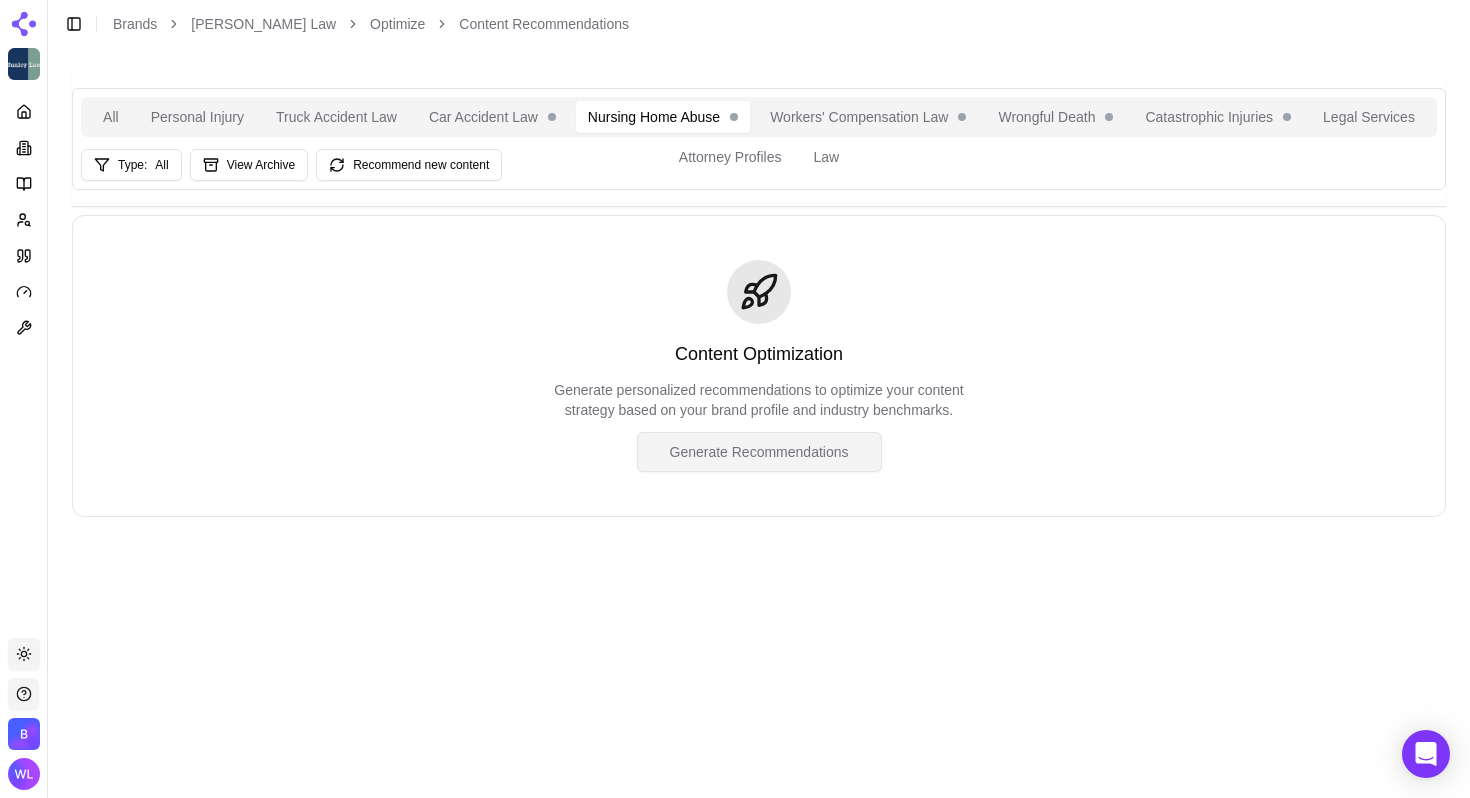 click on "Generate Recommendations" at bounding box center [759, 452] 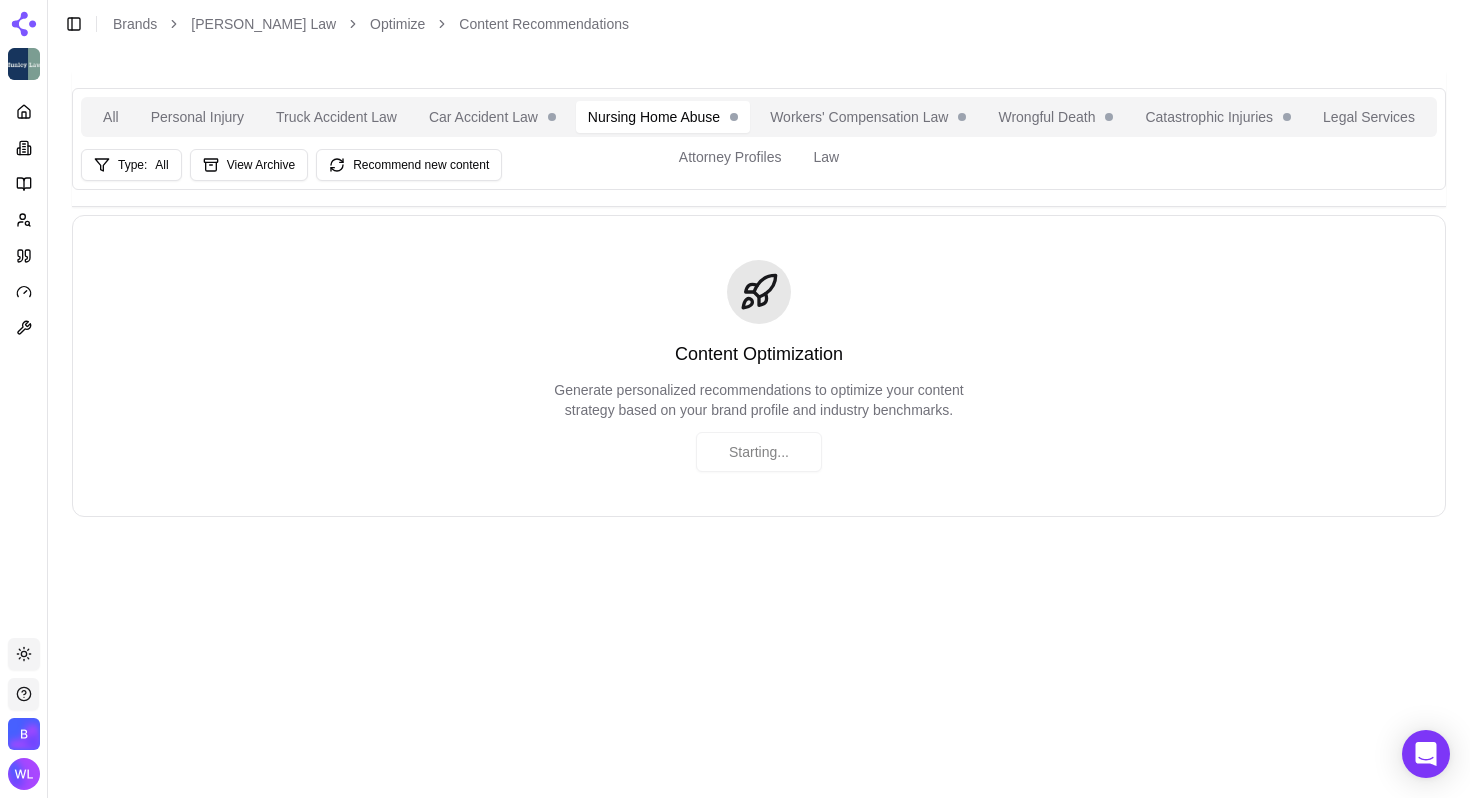 click on "Car Accident Law" at bounding box center [492, 117] 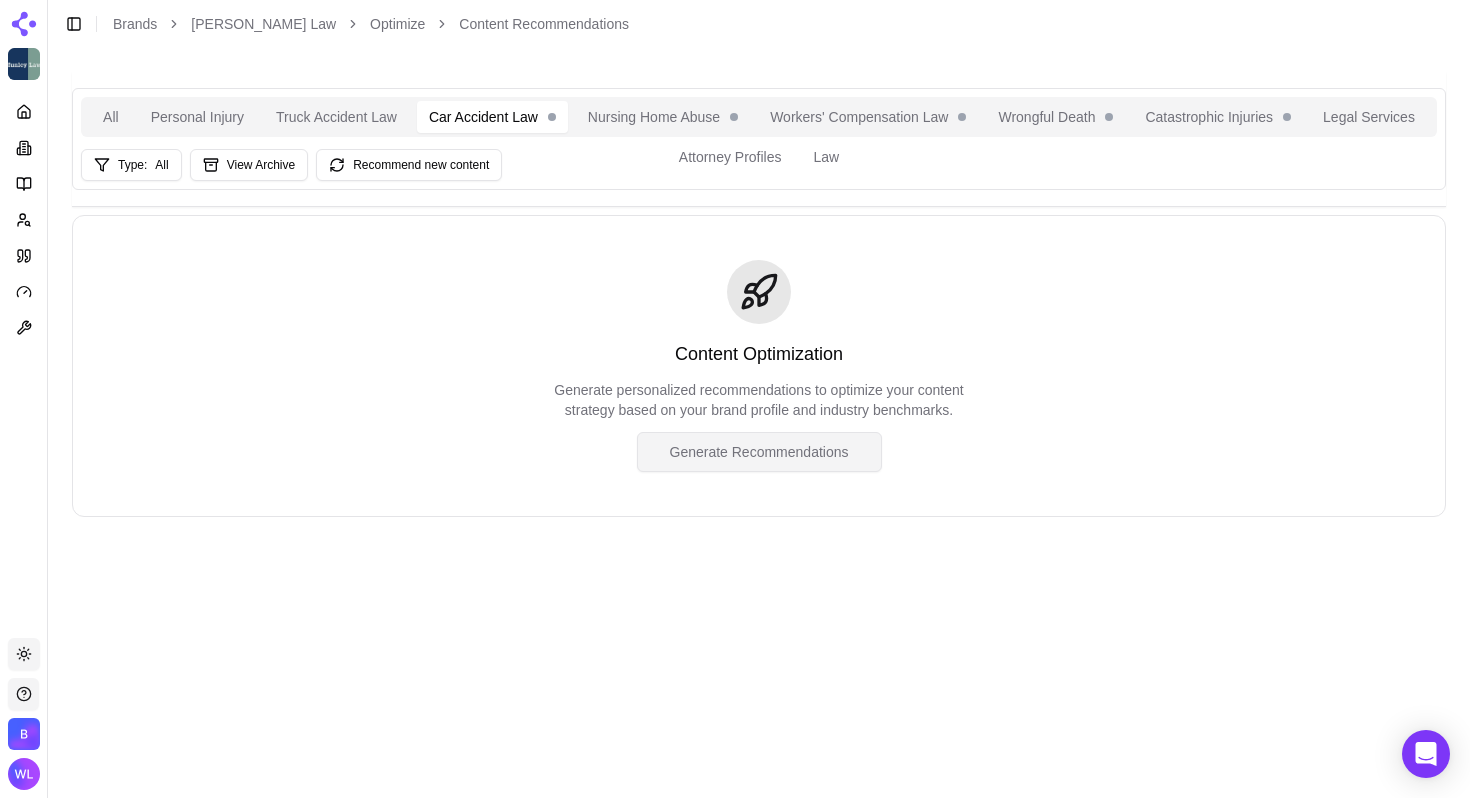 click on "Generate Recommendations" at bounding box center [759, 452] 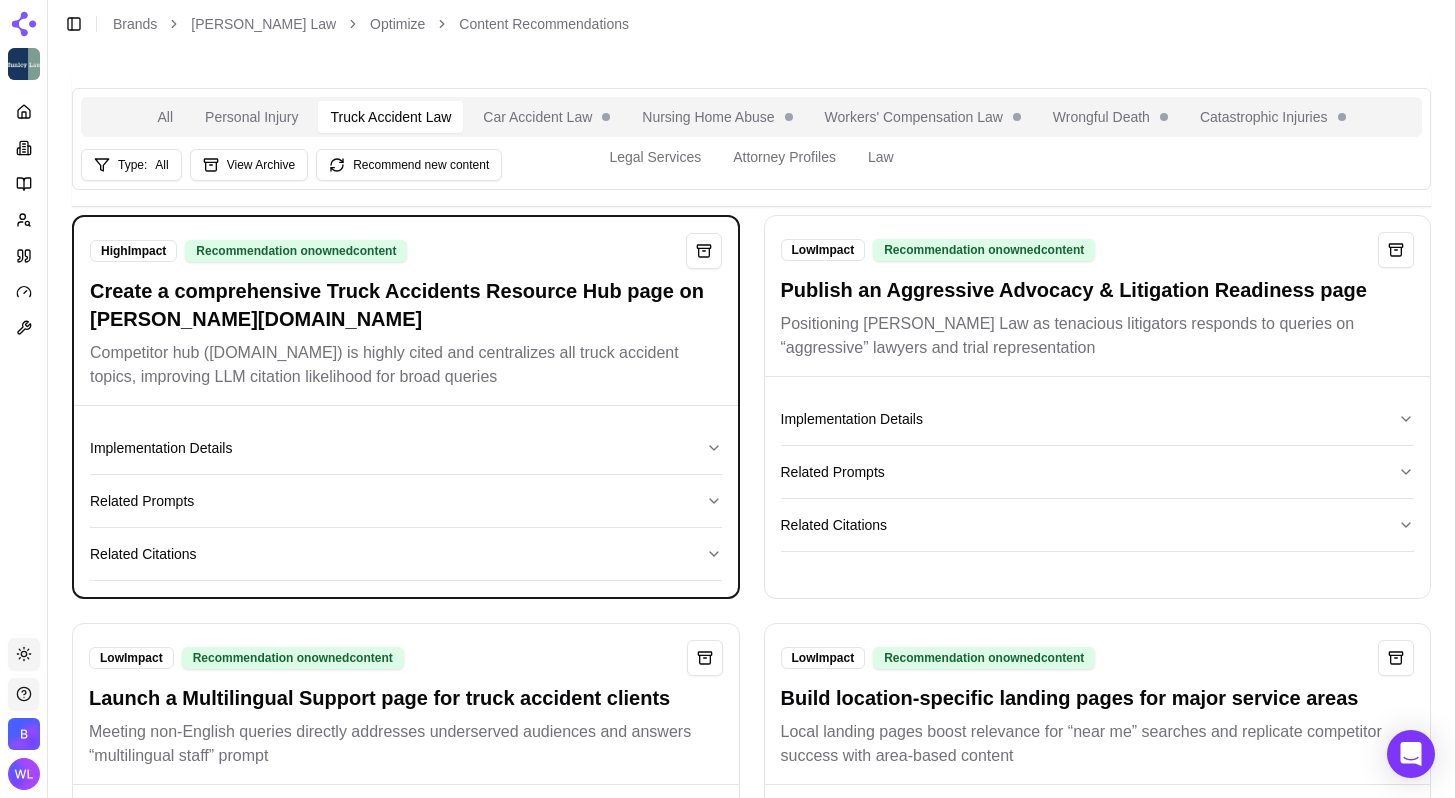 click on "Truck Accident Law" at bounding box center (390, 117) 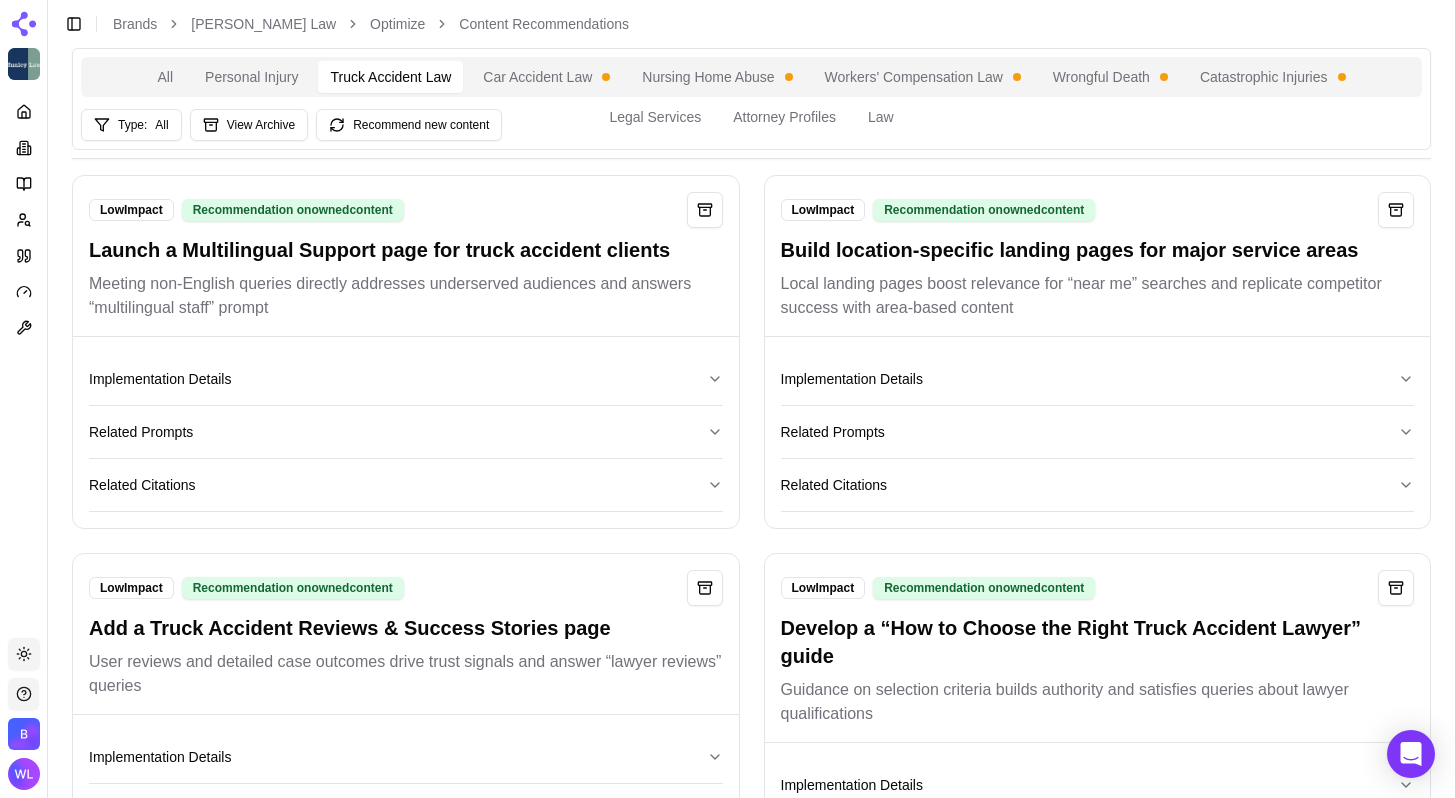 scroll, scrollTop: 532, scrollLeft: 0, axis: vertical 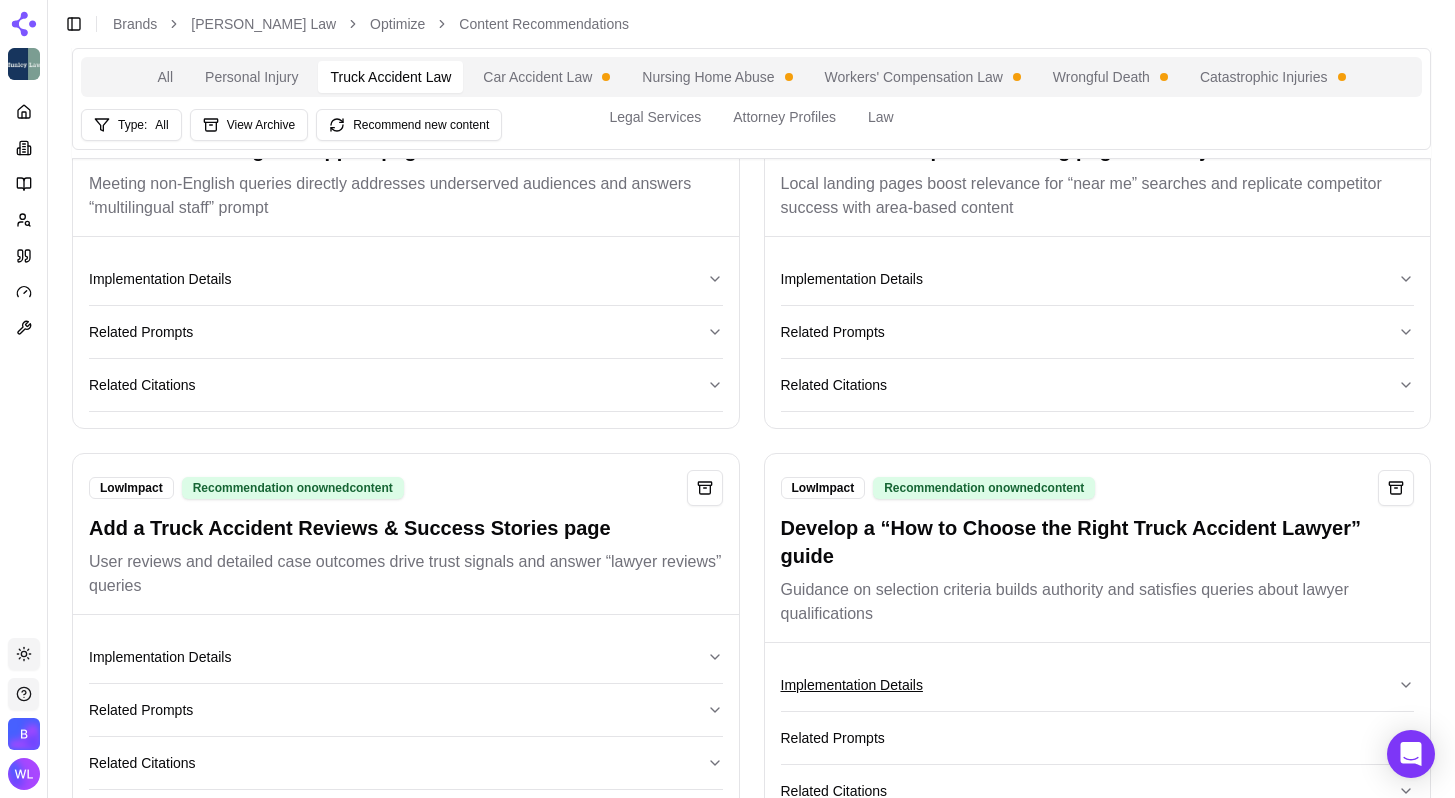 click on "Implementation Details" at bounding box center [1098, 685] 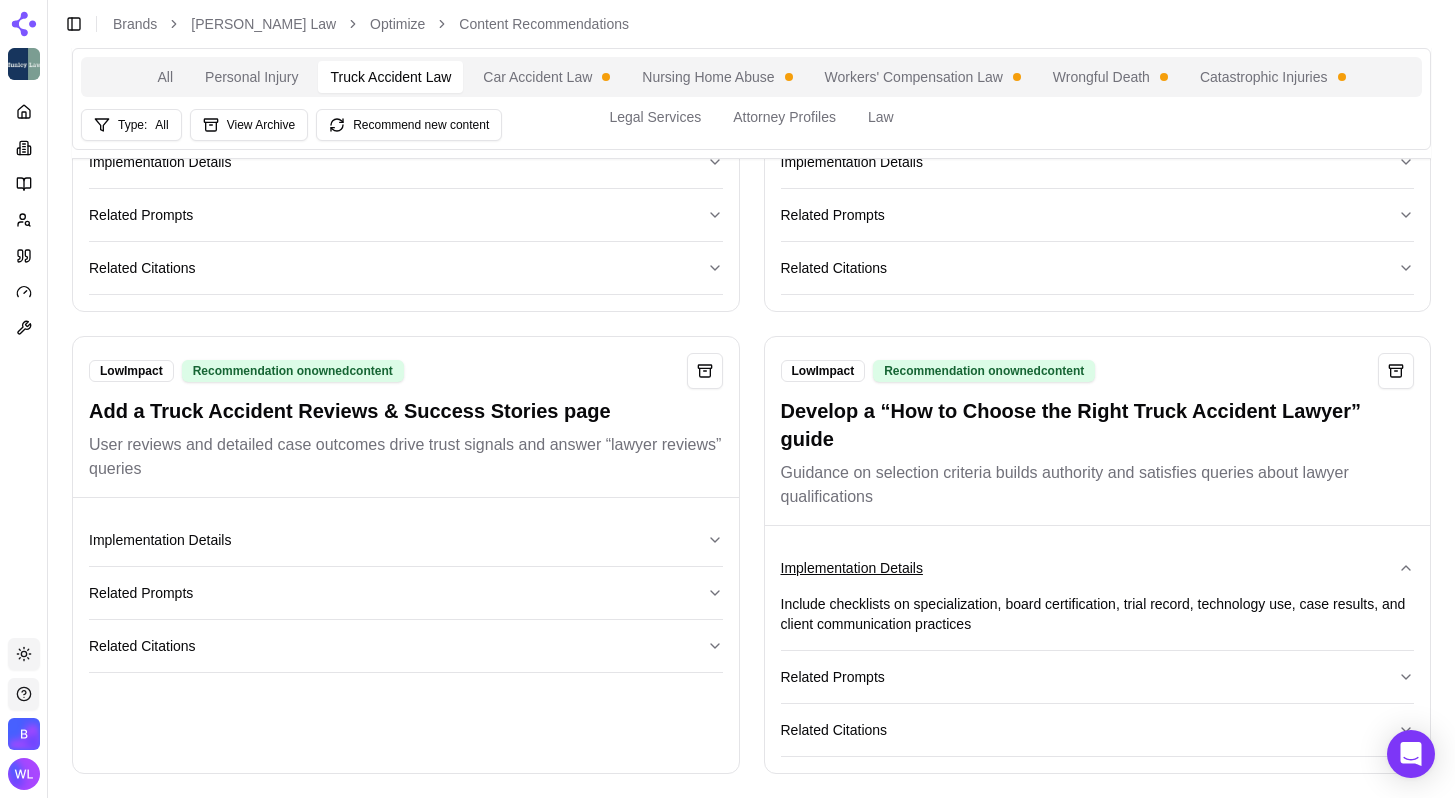 scroll, scrollTop: 661, scrollLeft: 0, axis: vertical 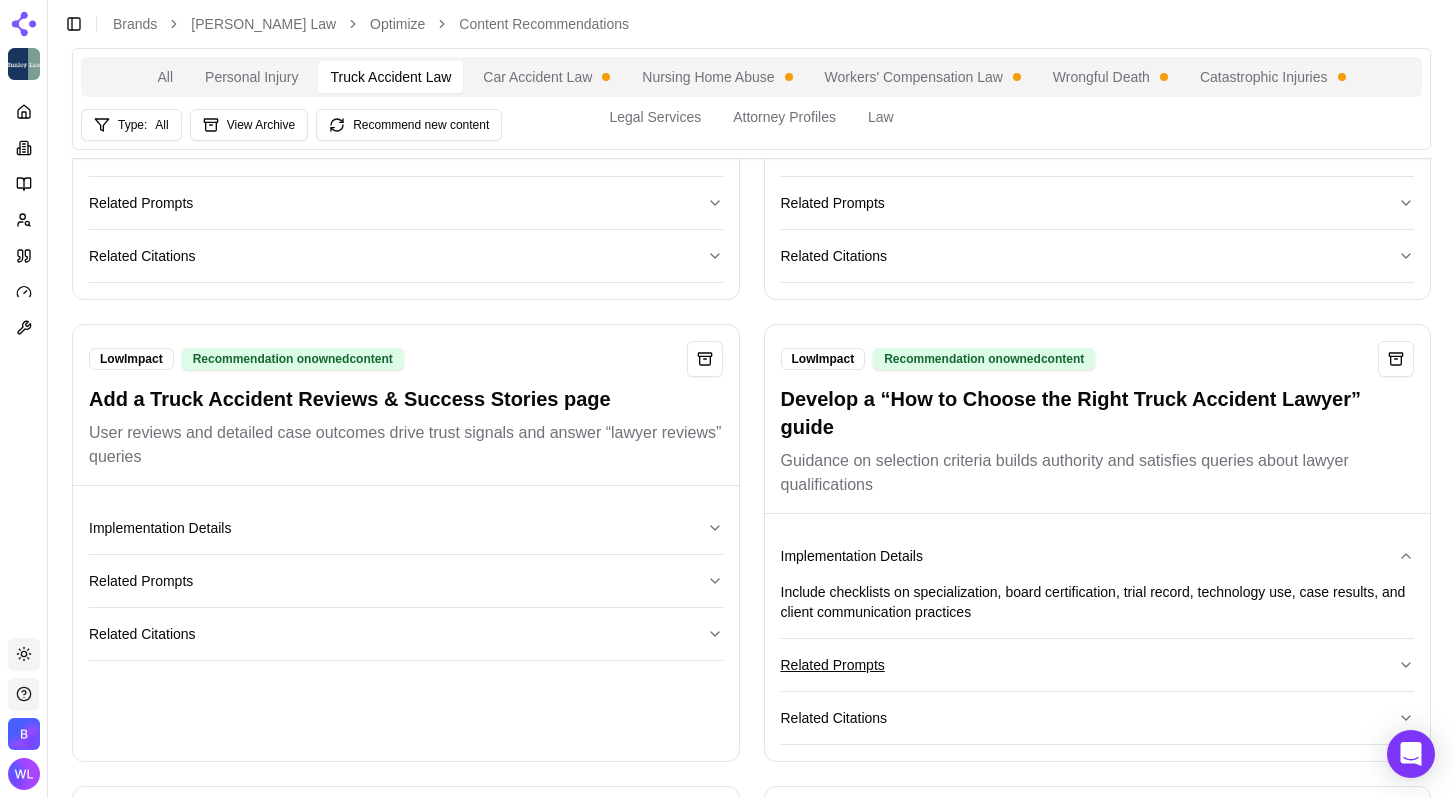 click on "Related Prompts" at bounding box center (1098, 665) 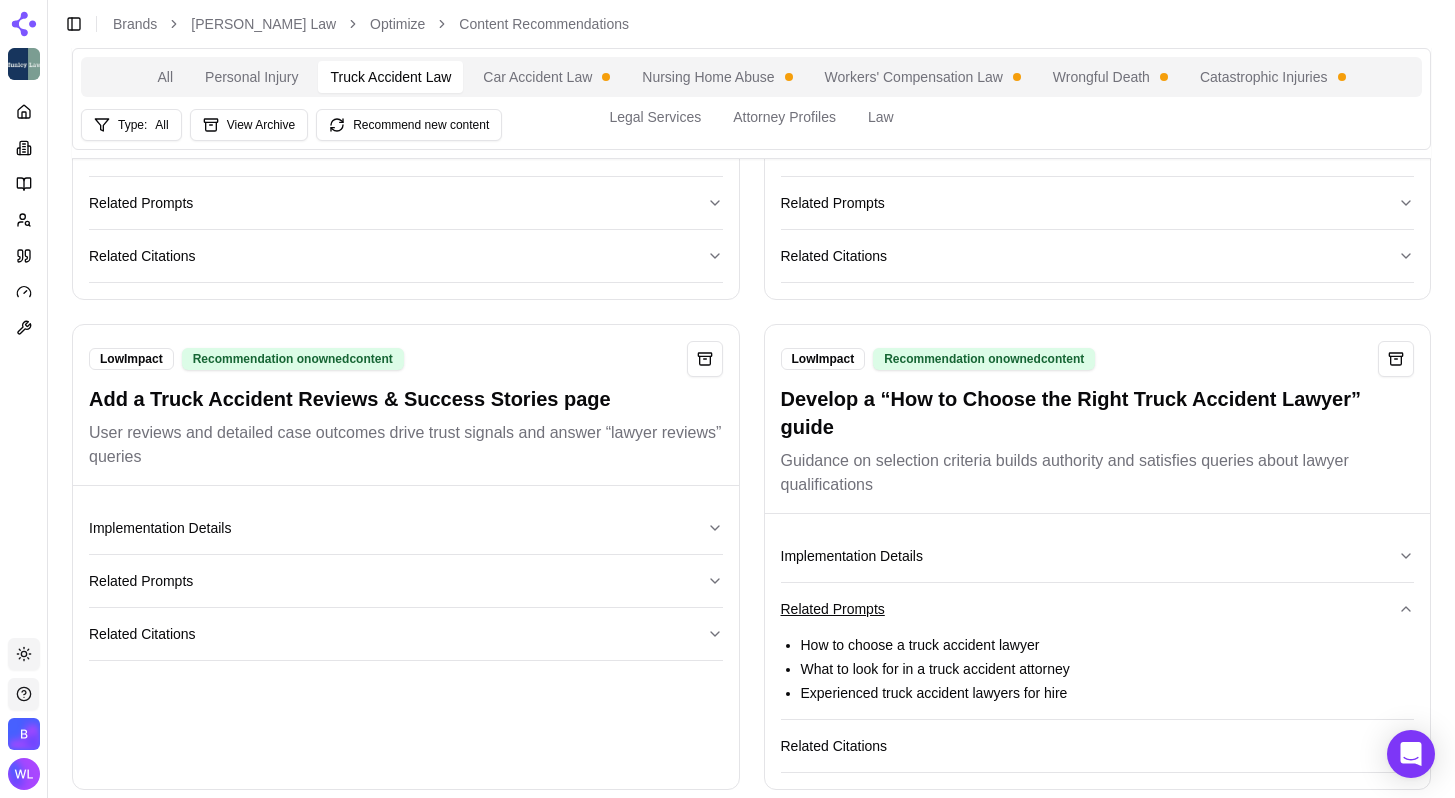 click on "Related Prompts" at bounding box center (1098, 609) 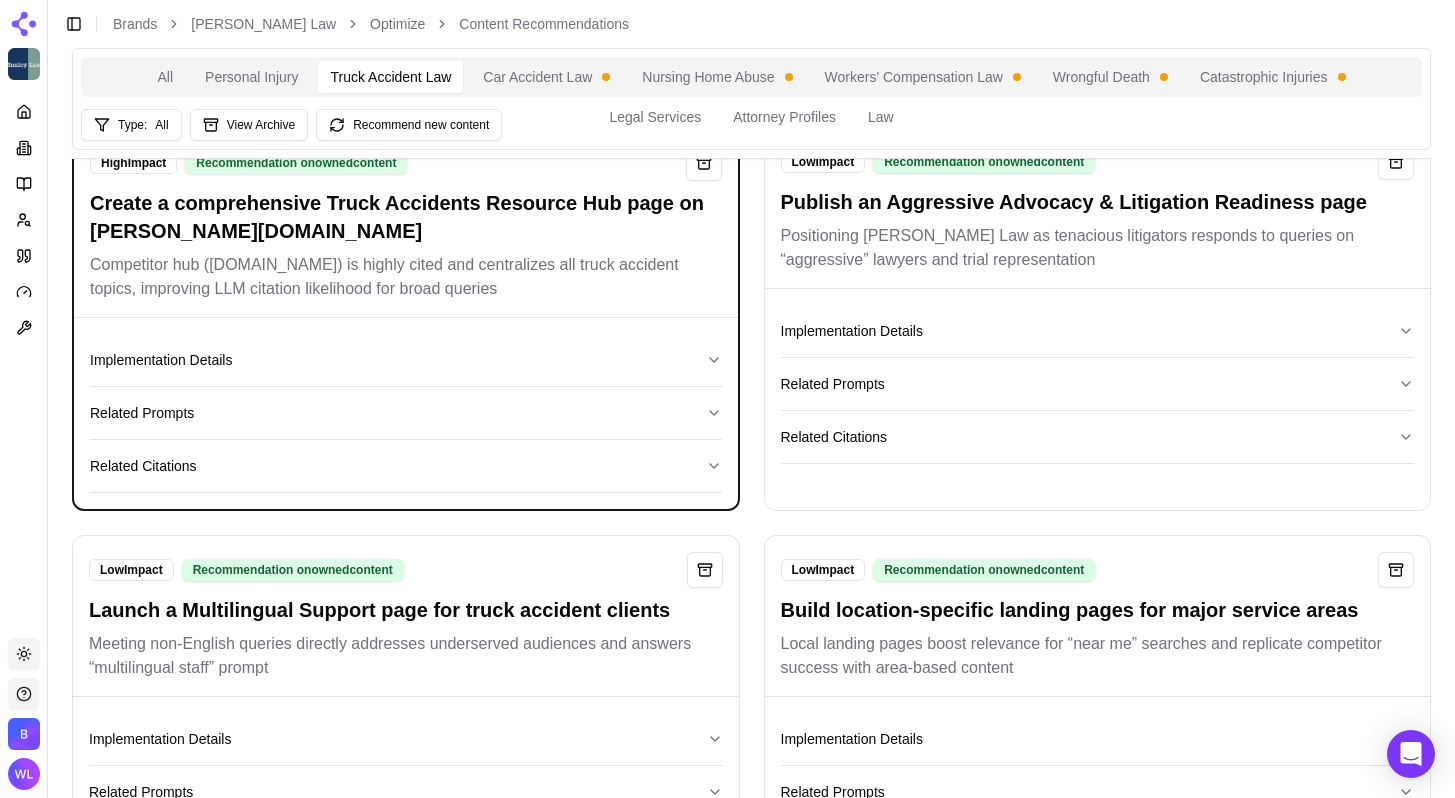 scroll, scrollTop: 0, scrollLeft: 0, axis: both 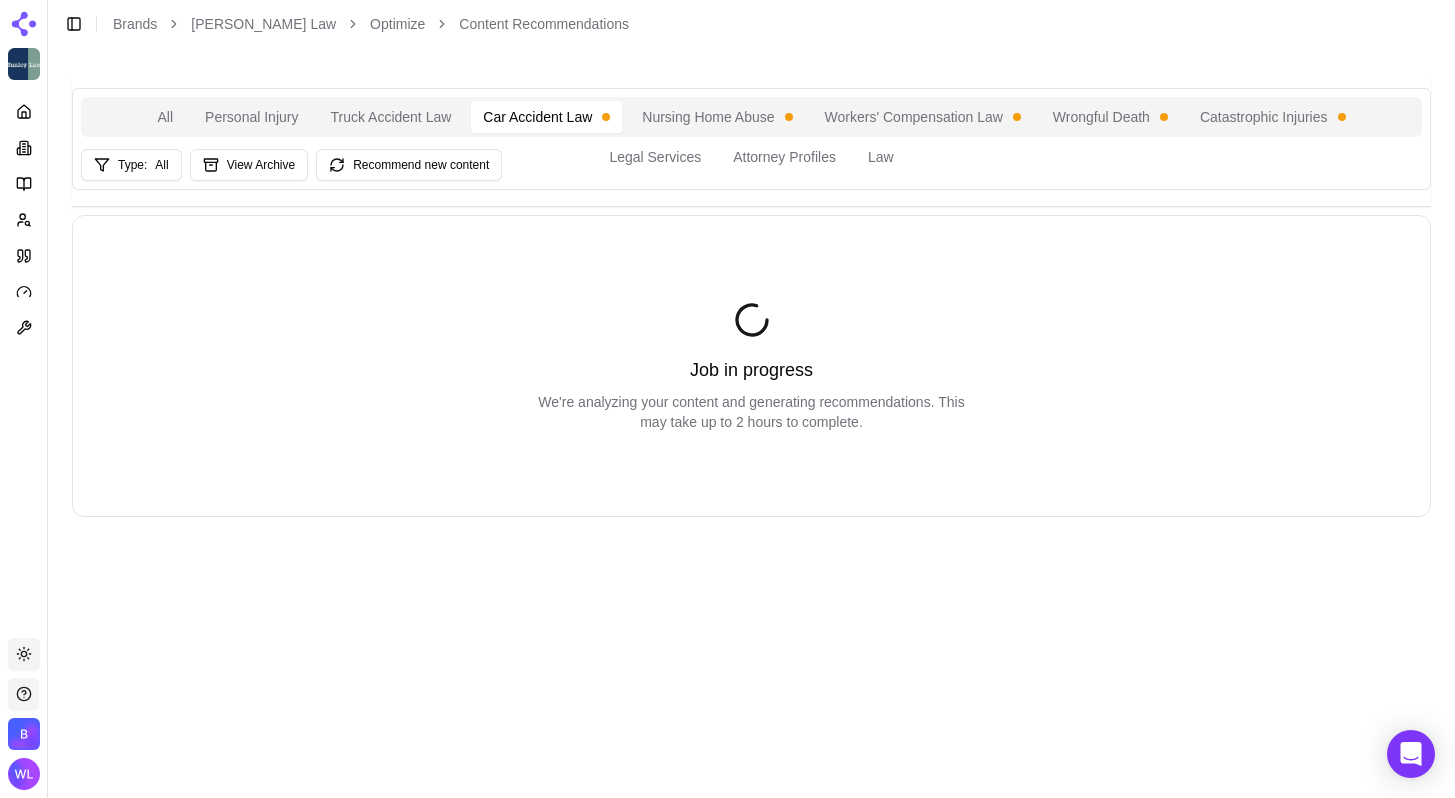 click on "Car Accident Law" at bounding box center (546, 117) 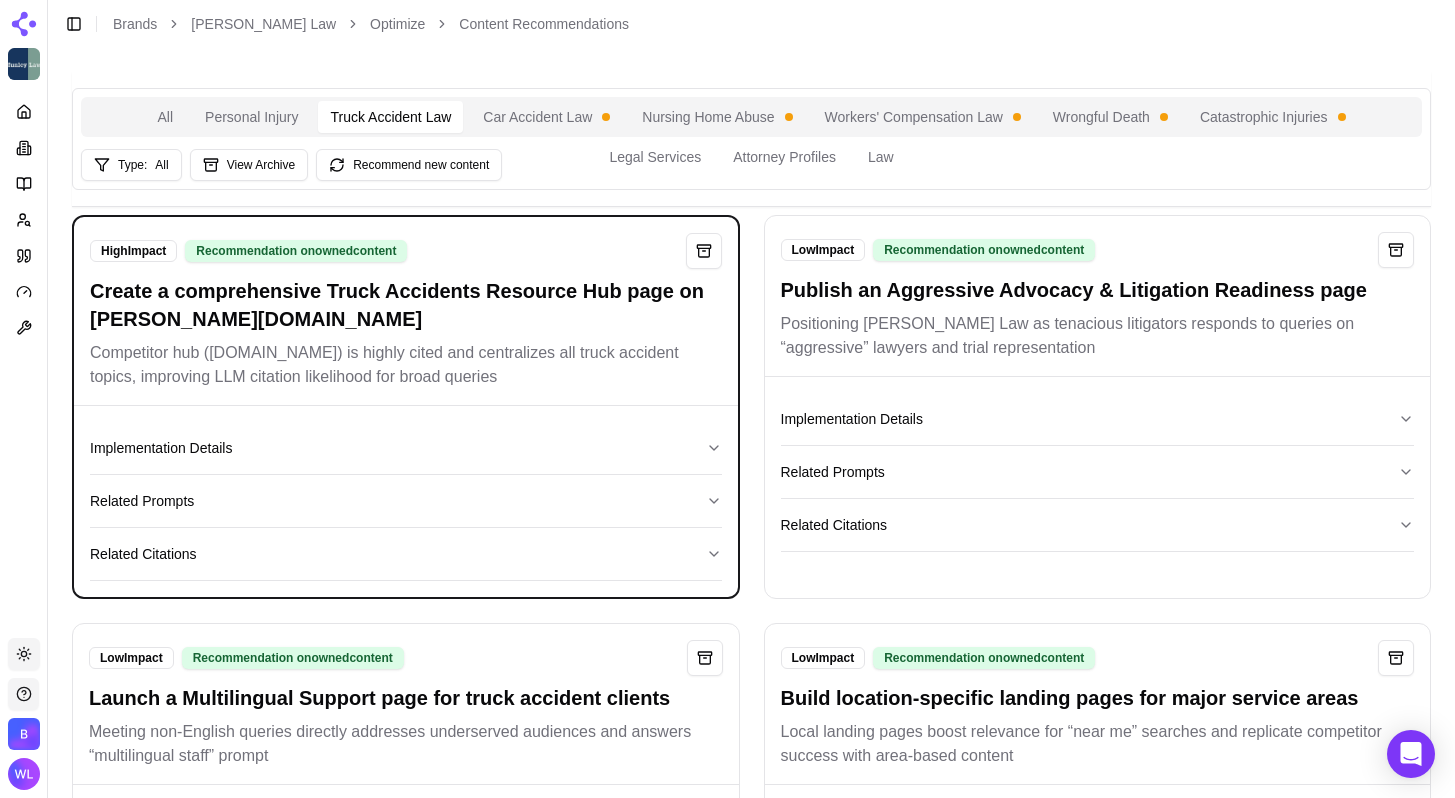 click on "Truck Accident Law" at bounding box center [390, 117] 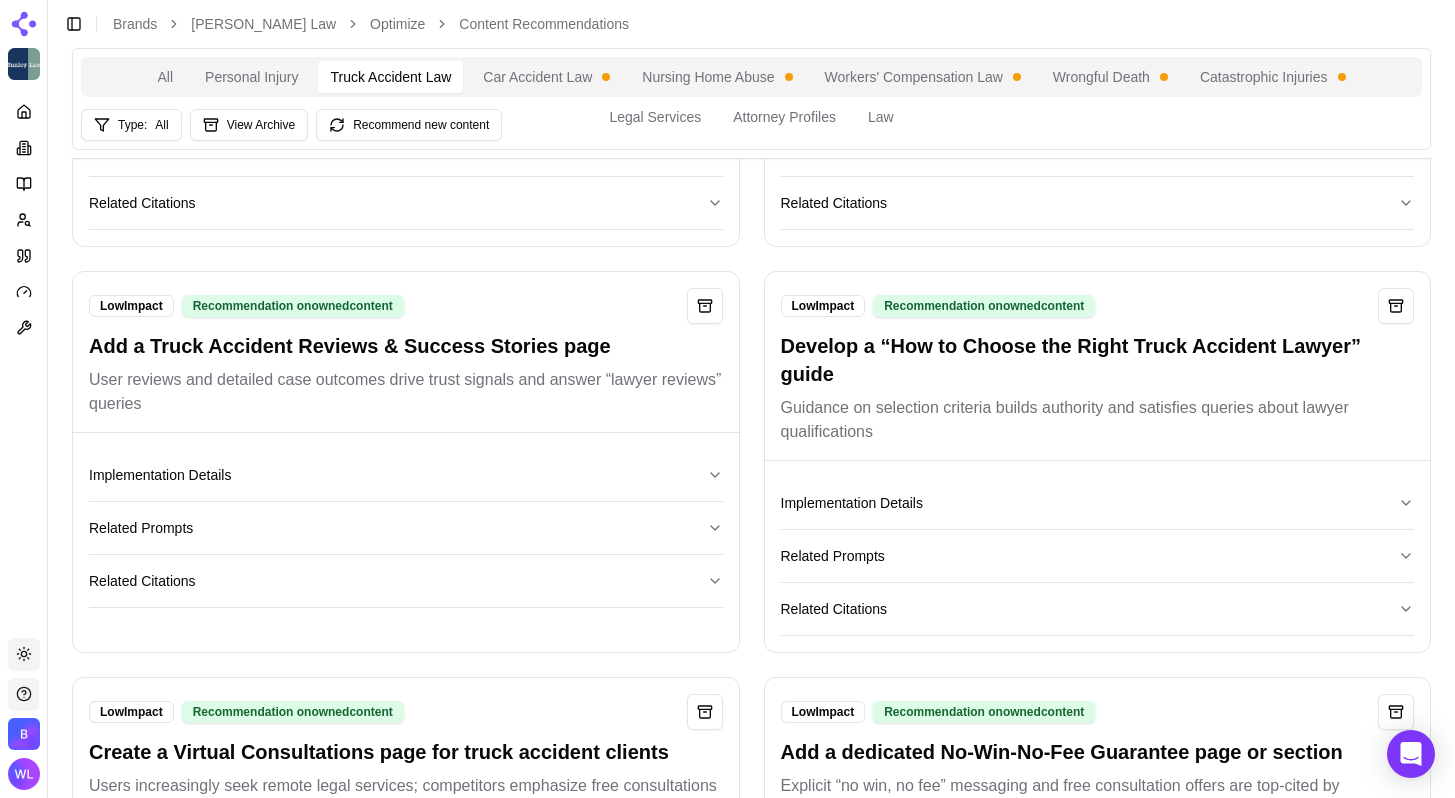 scroll, scrollTop: 759, scrollLeft: 0, axis: vertical 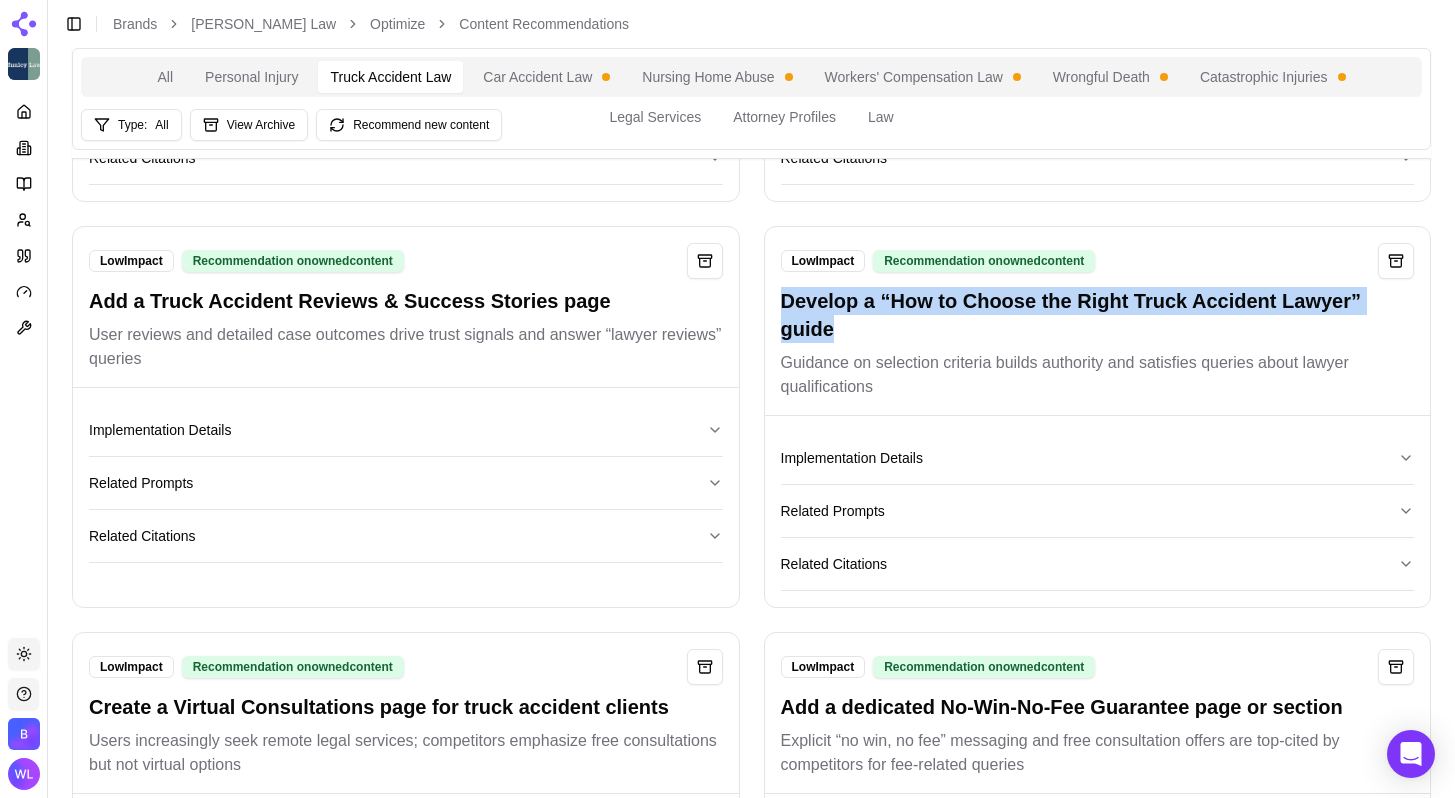 drag, startPoint x: 782, startPoint y: 300, endPoint x: 875, endPoint y: 333, distance: 98.681305 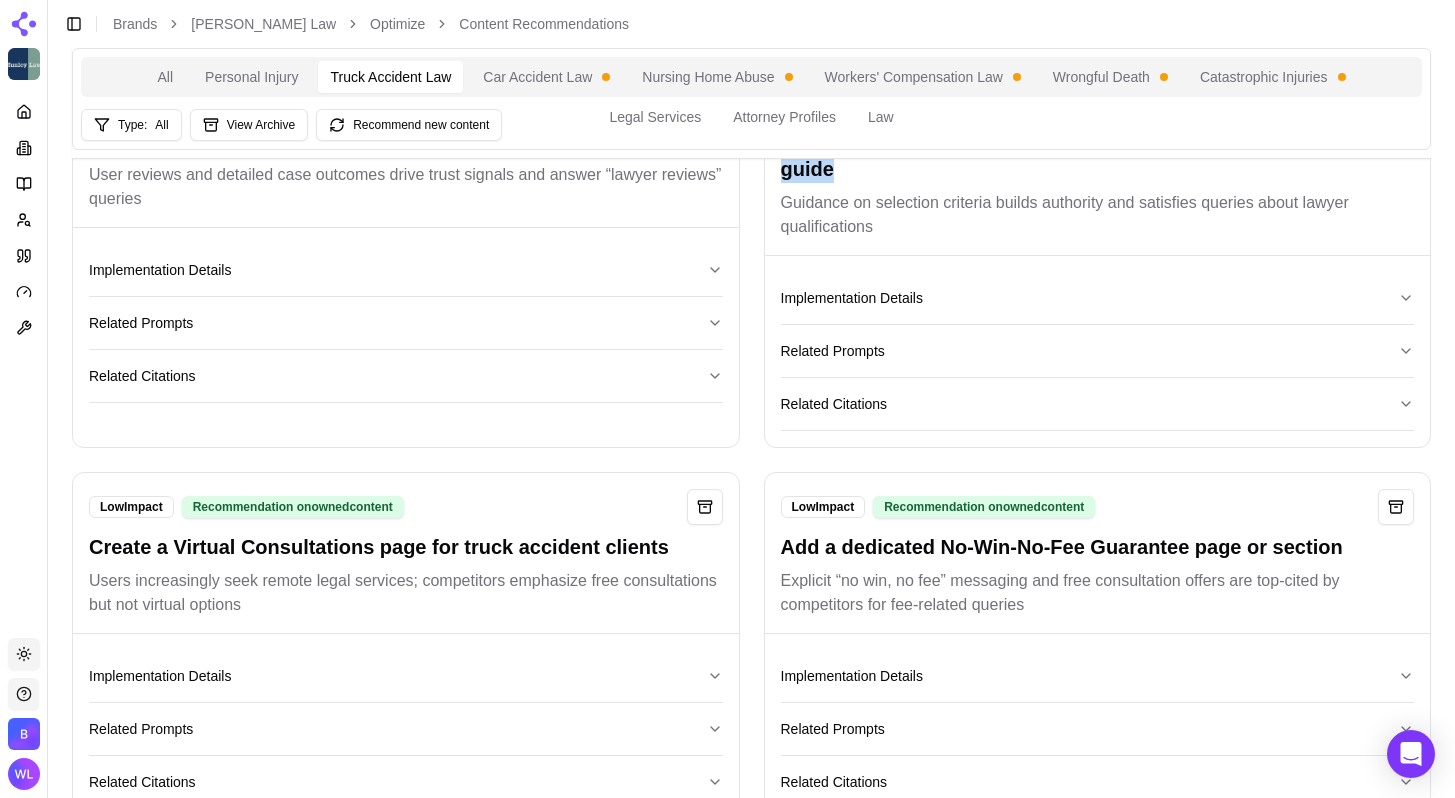 scroll, scrollTop: 951, scrollLeft: 0, axis: vertical 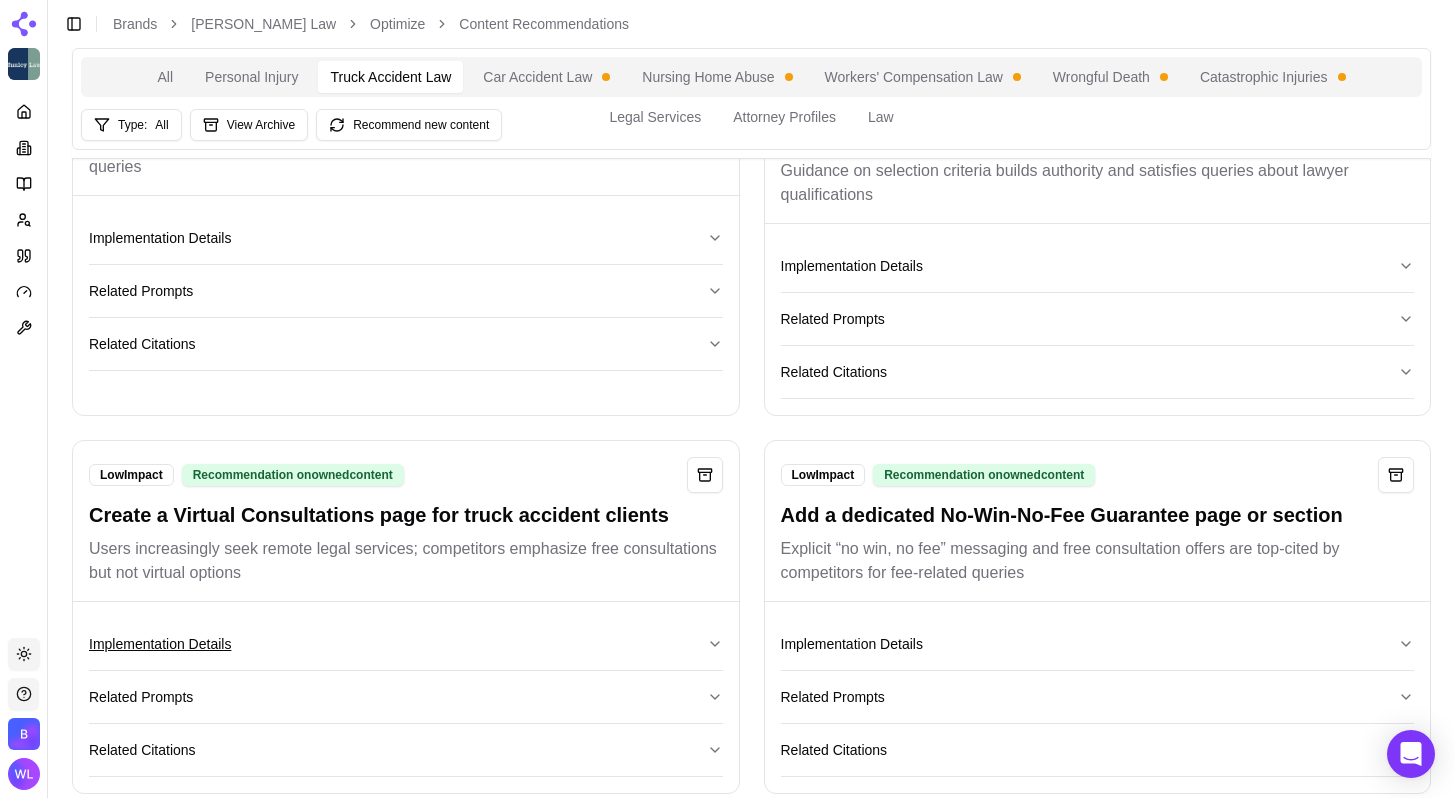 click on "Implementation Details" at bounding box center (406, 644) 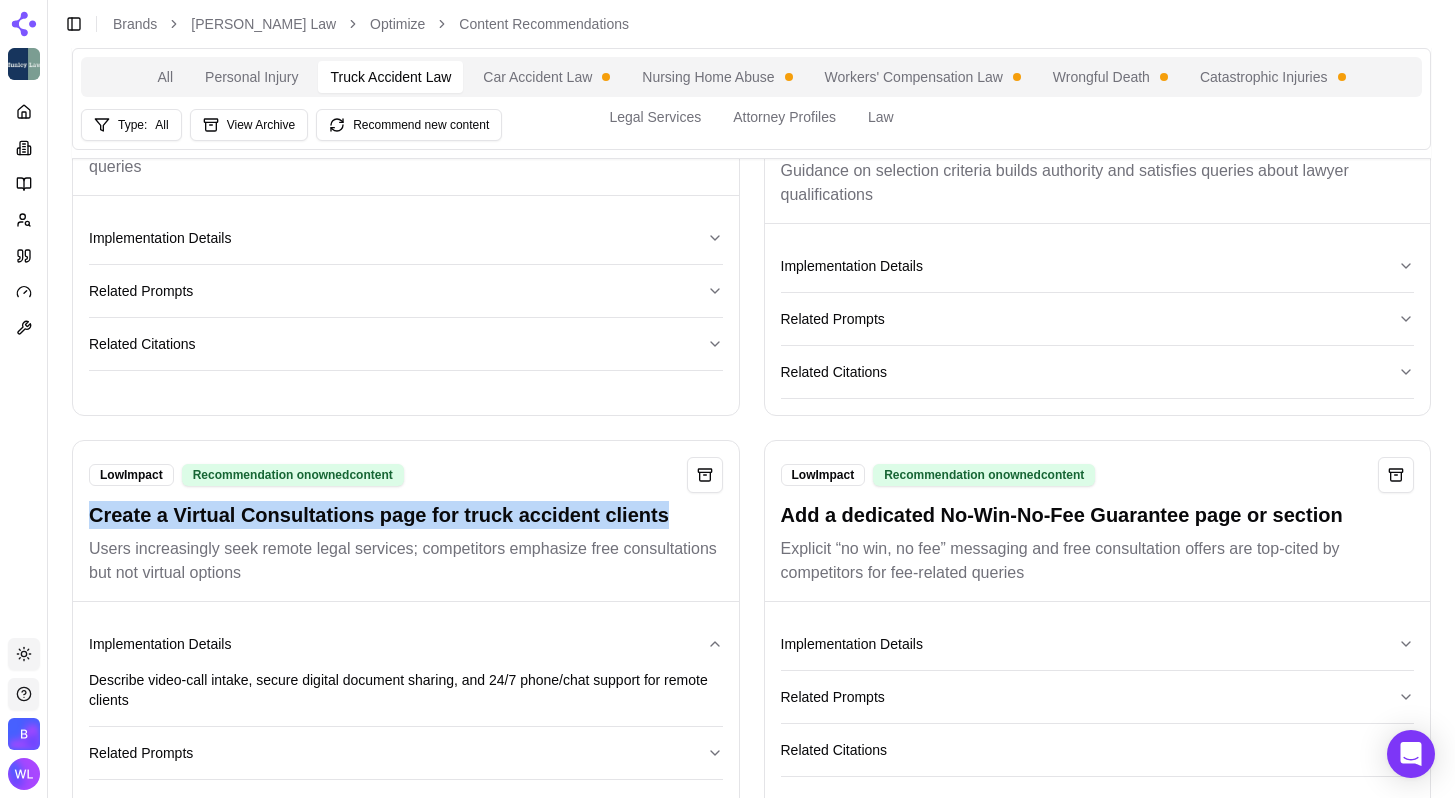 drag, startPoint x: 695, startPoint y: 513, endPoint x: 70, endPoint y: 509, distance: 625.0128 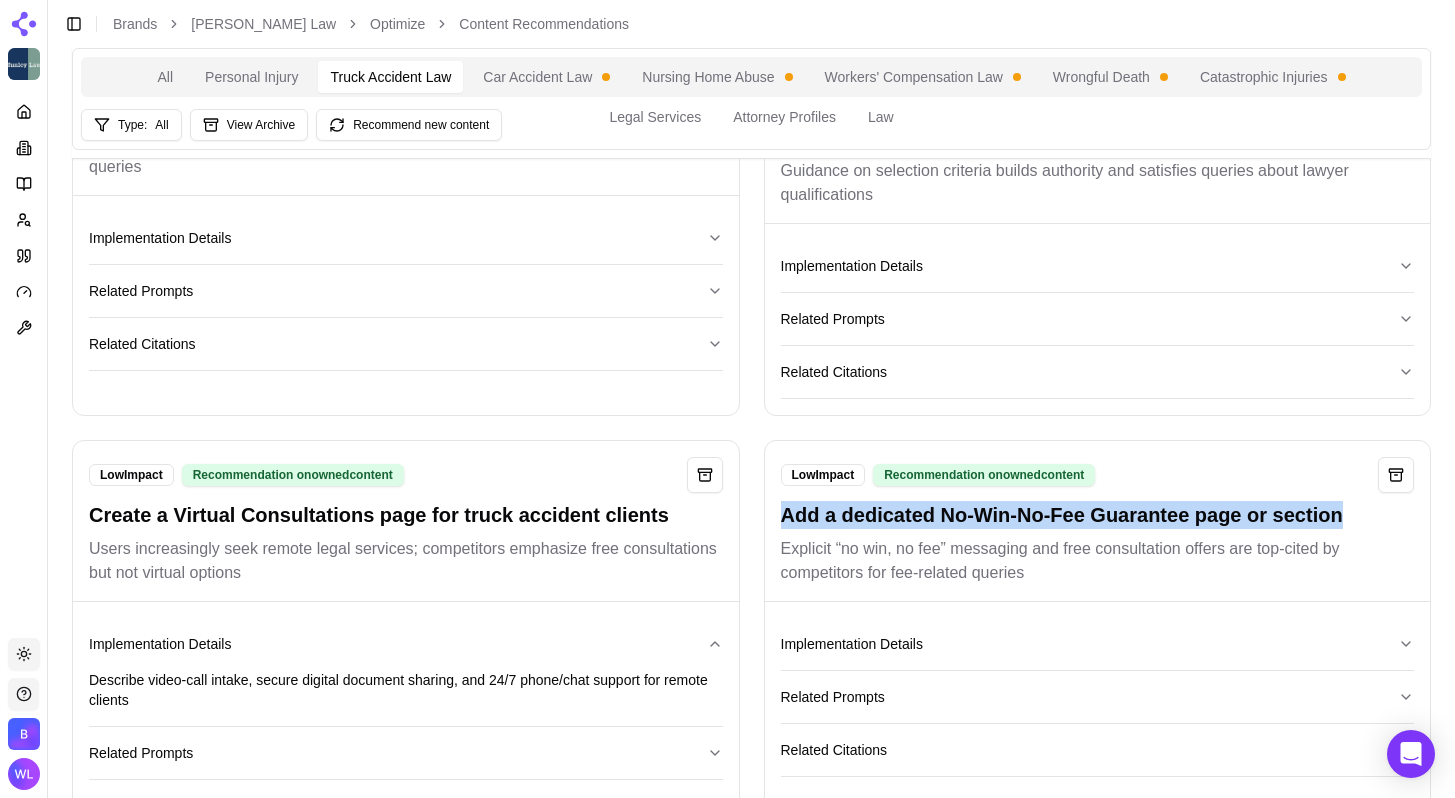 drag, startPoint x: 783, startPoint y: 513, endPoint x: 1366, endPoint y: 509, distance: 583.01373 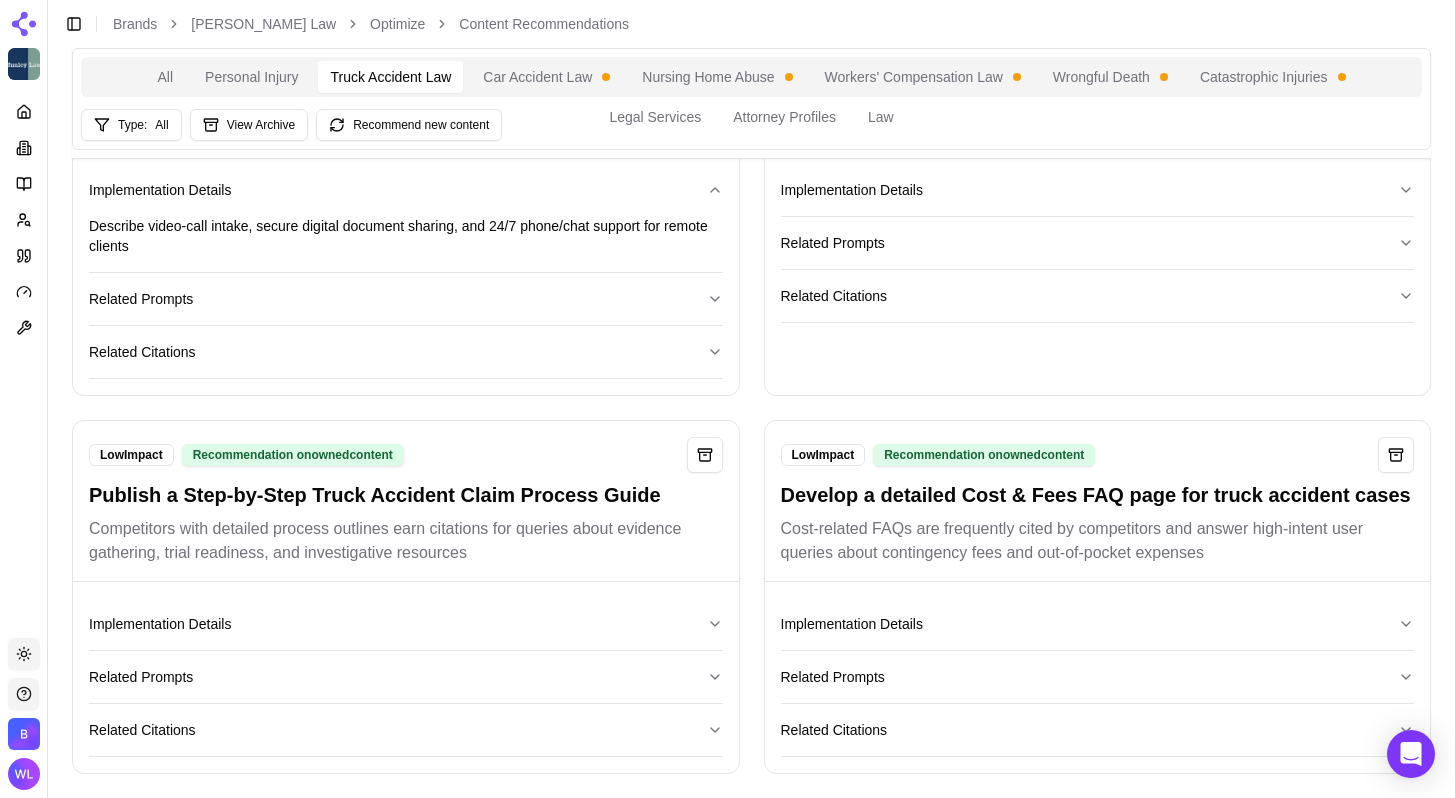 scroll, scrollTop: 1433, scrollLeft: 0, axis: vertical 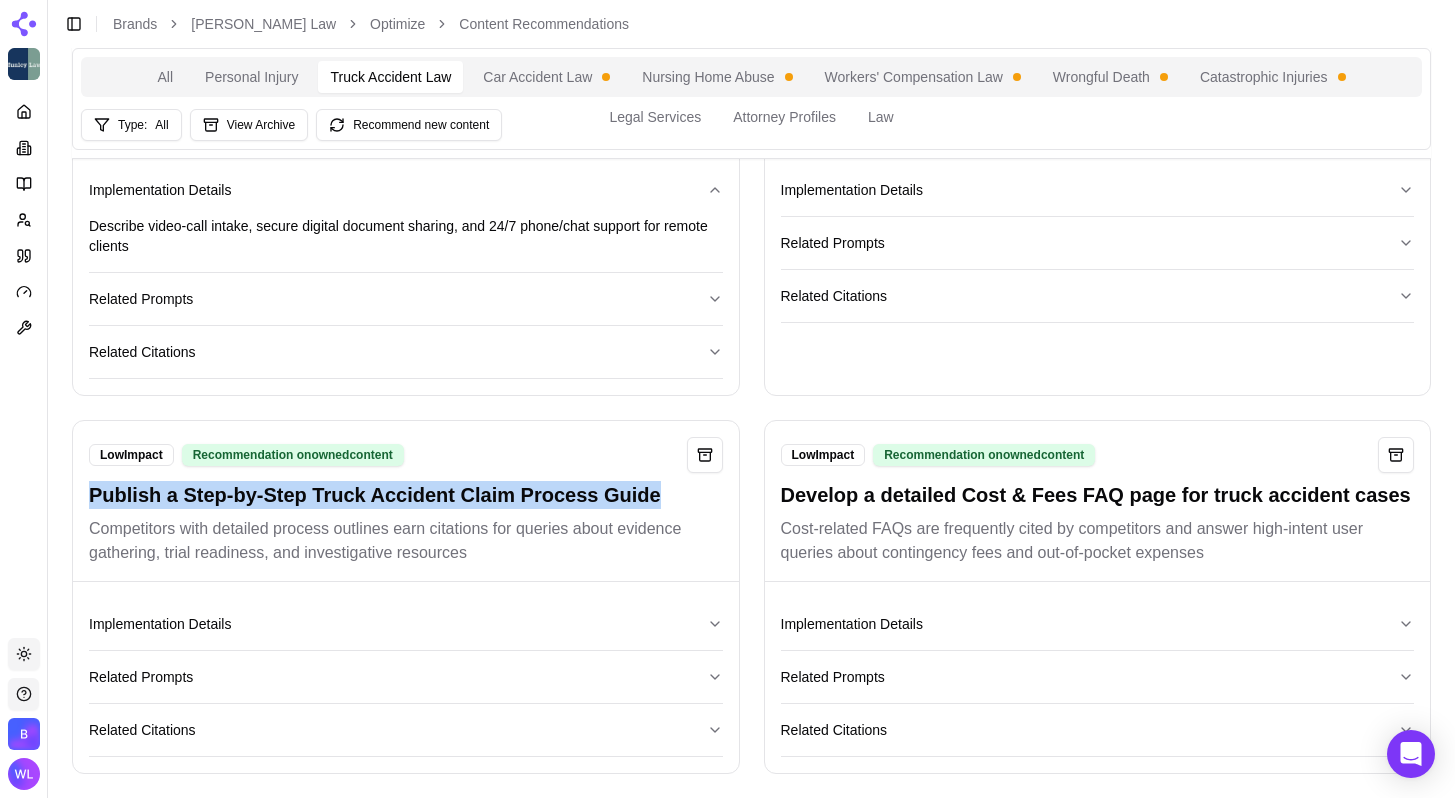 drag, startPoint x: 660, startPoint y: 465, endPoint x: 64, endPoint y: 473, distance: 596.0537 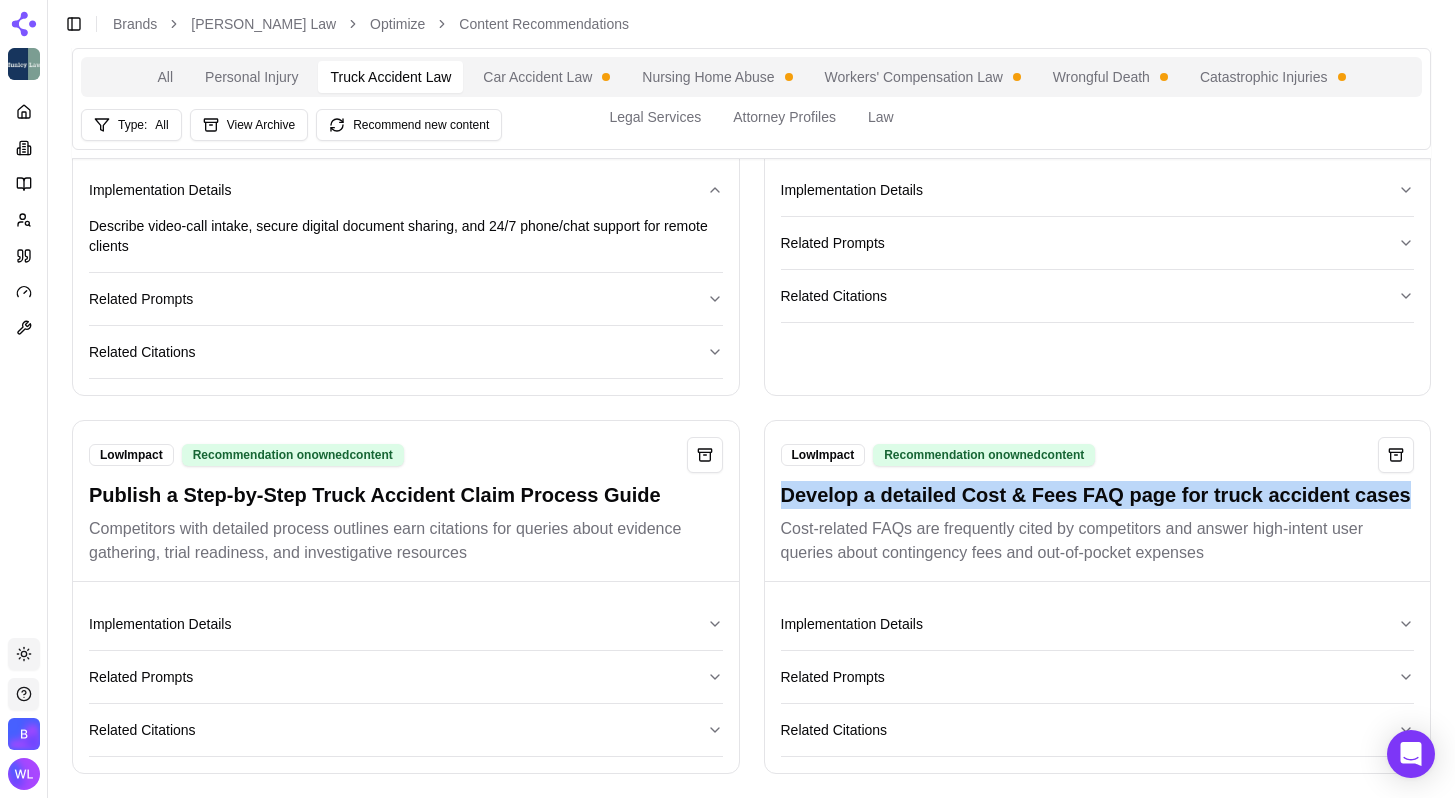 drag, startPoint x: 886, startPoint y: 500, endPoint x: 762, endPoint y: 474, distance: 126.69649 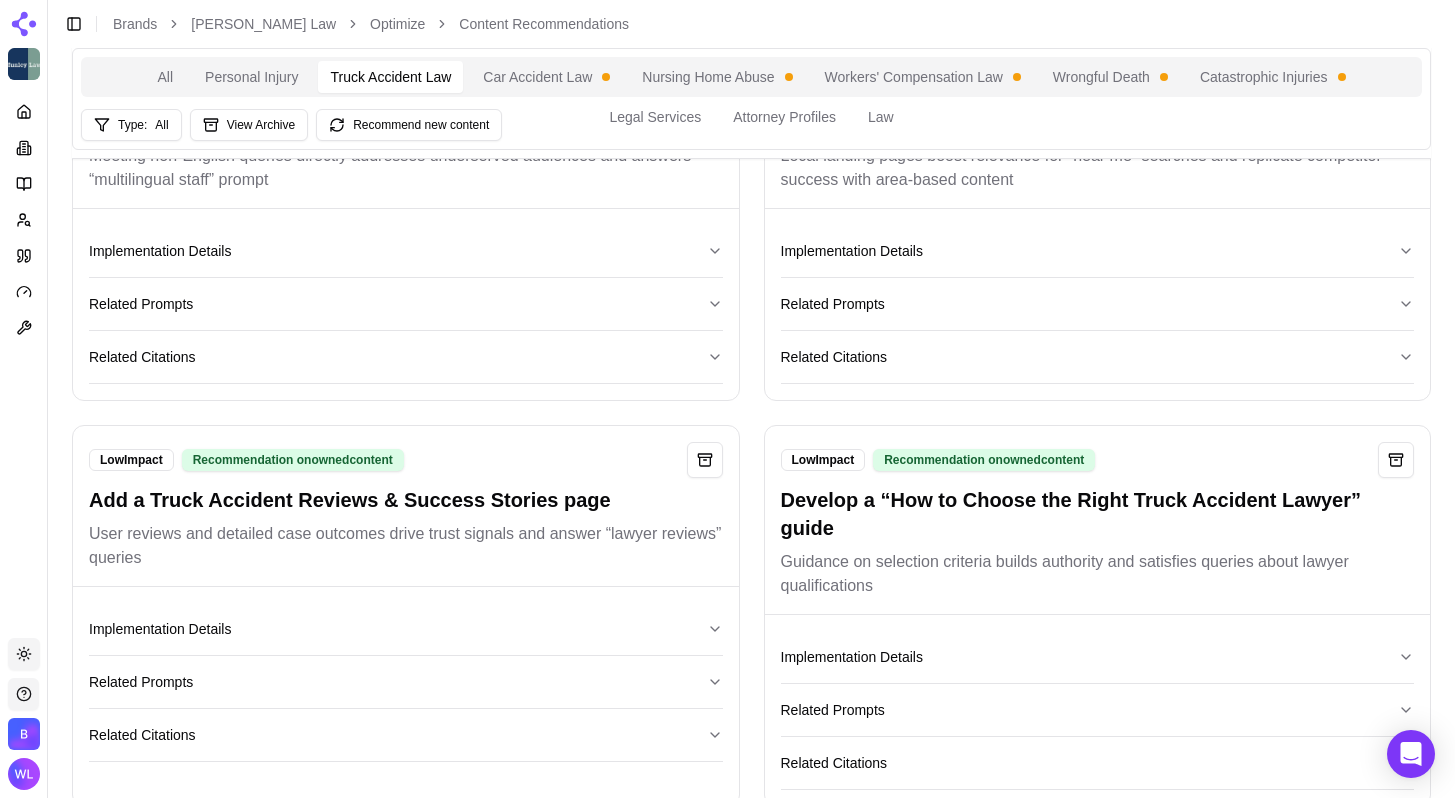 scroll, scrollTop: 536, scrollLeft: 0, axis: vertical 